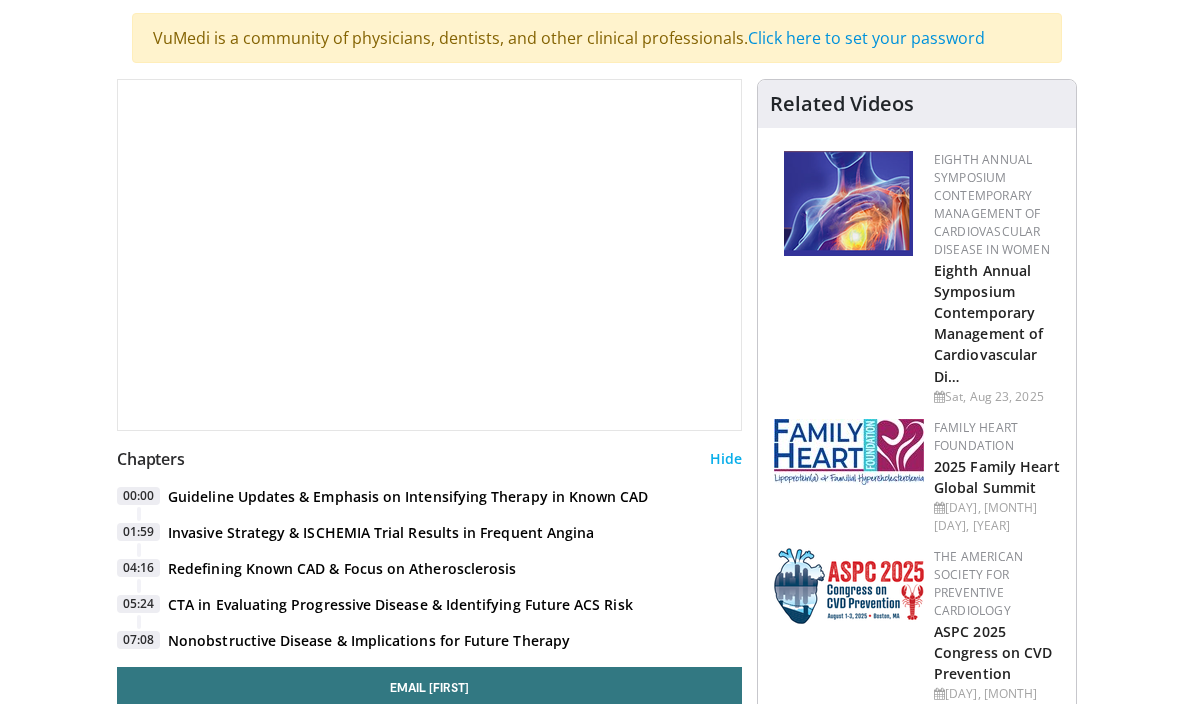 scroll, scrollTop: 142, scrollLeft: 0, axis: vertical 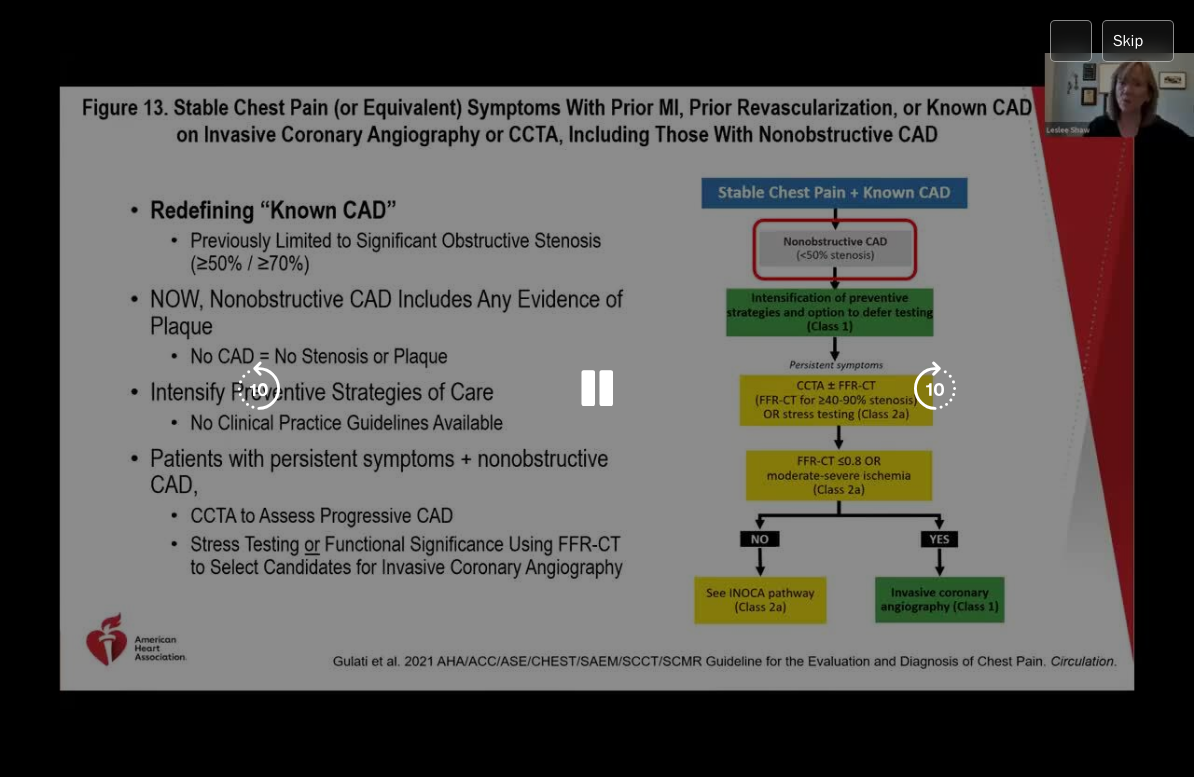 click at bounding box center [1054, 797] 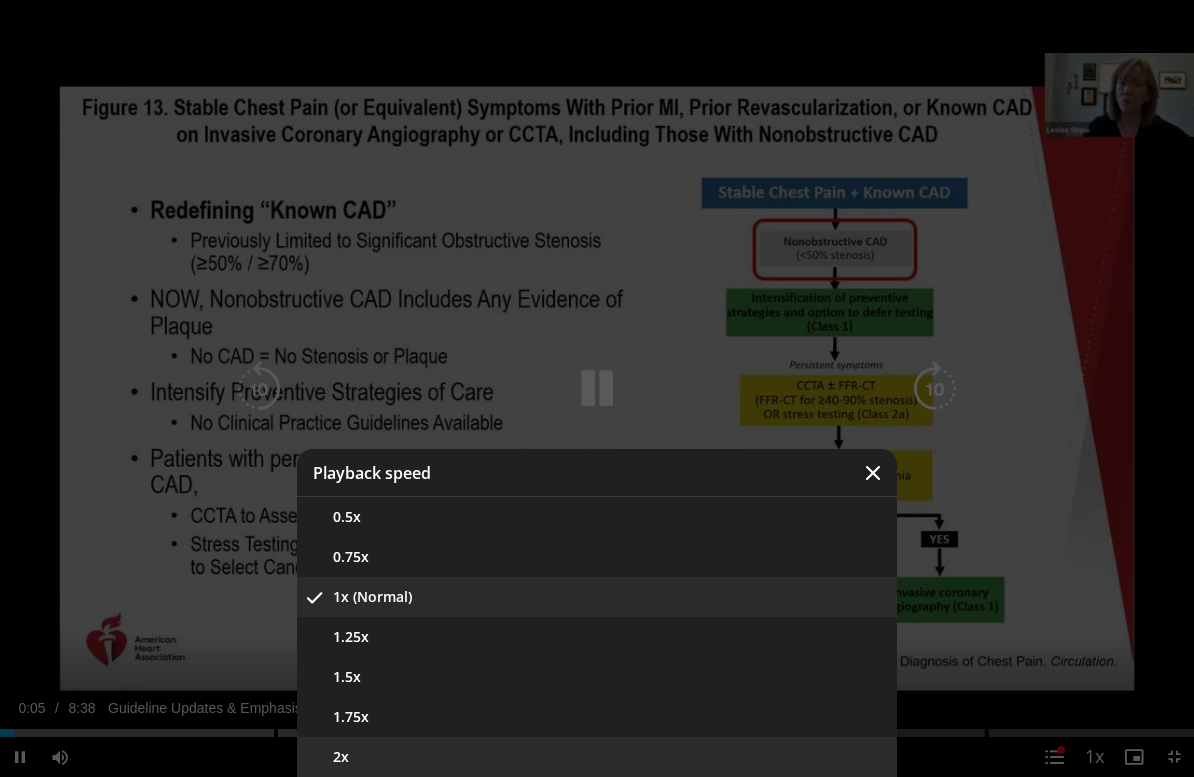 click on "2x" at bounding box center (597, 757) 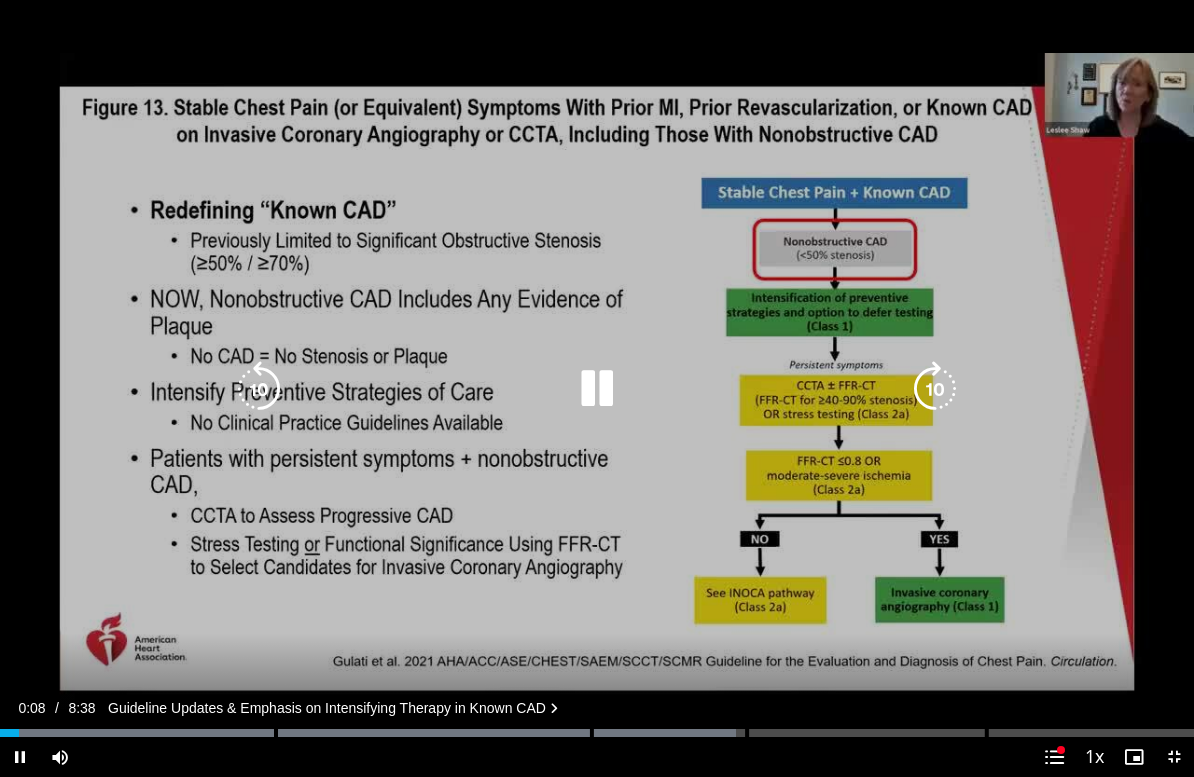 click at bounding box center [935, 389] 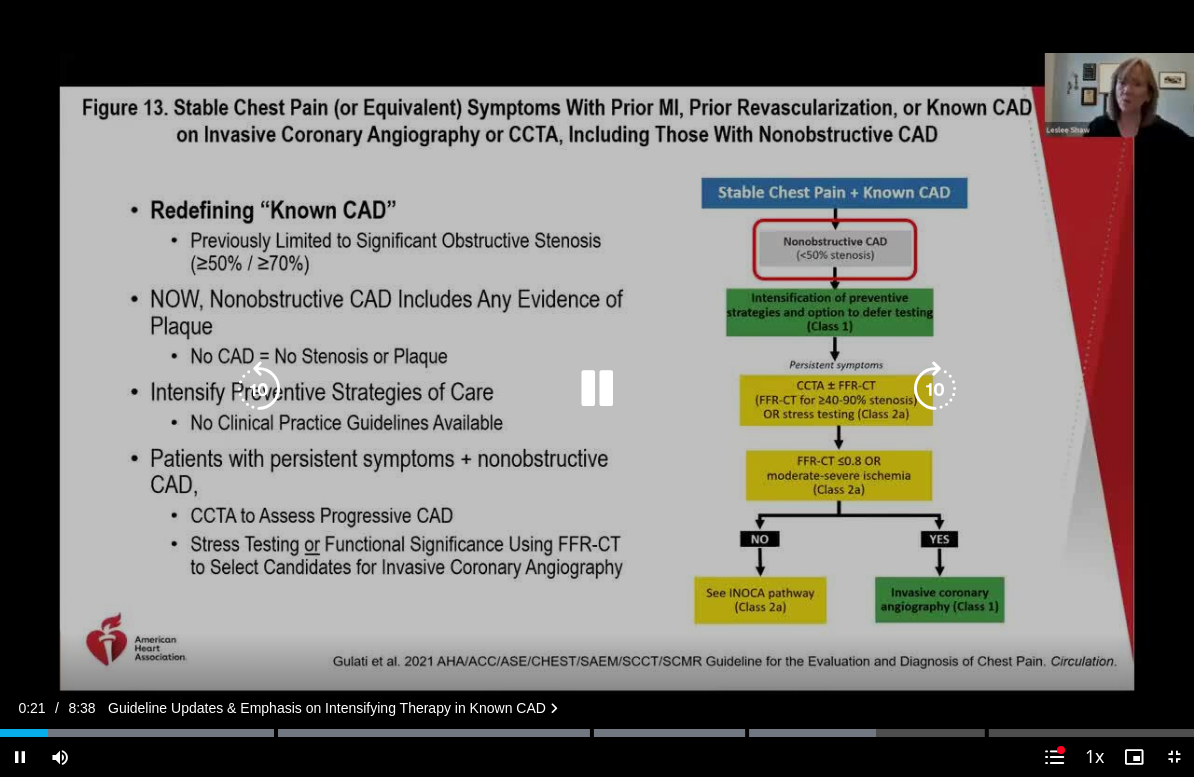 click at bounding box center [935, 389] 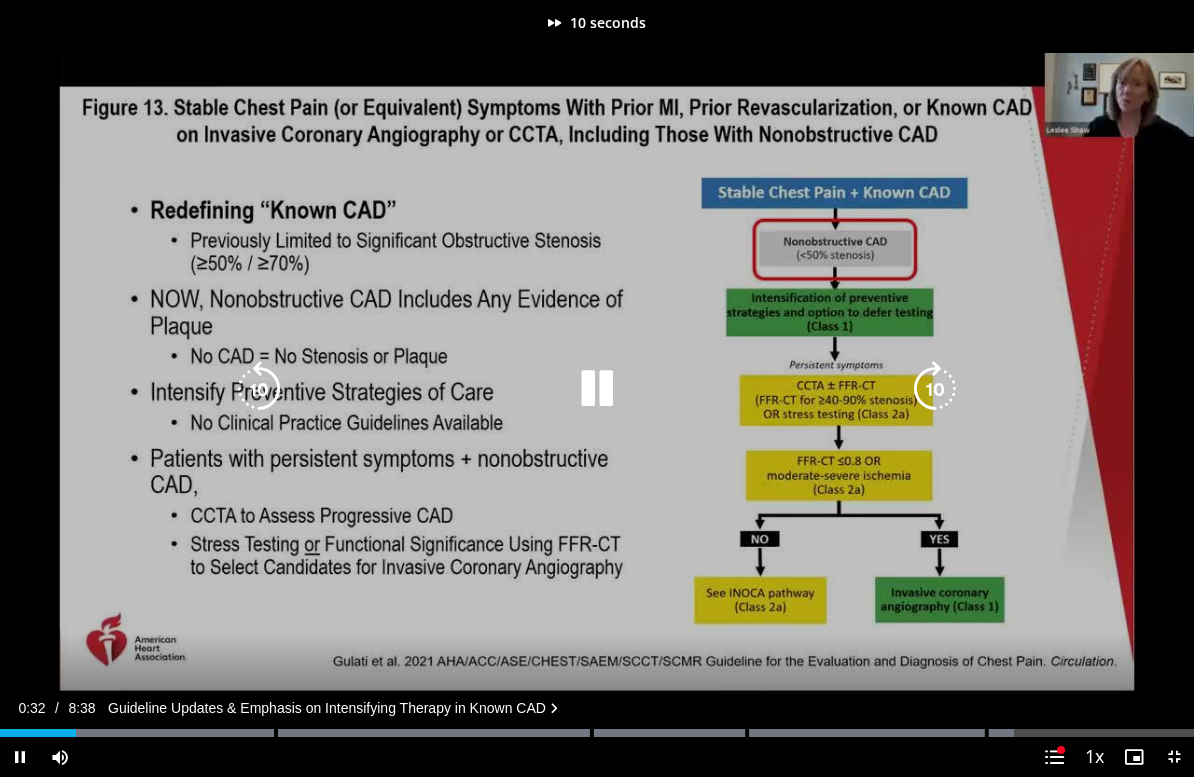 click at bounding box center (935, 389) 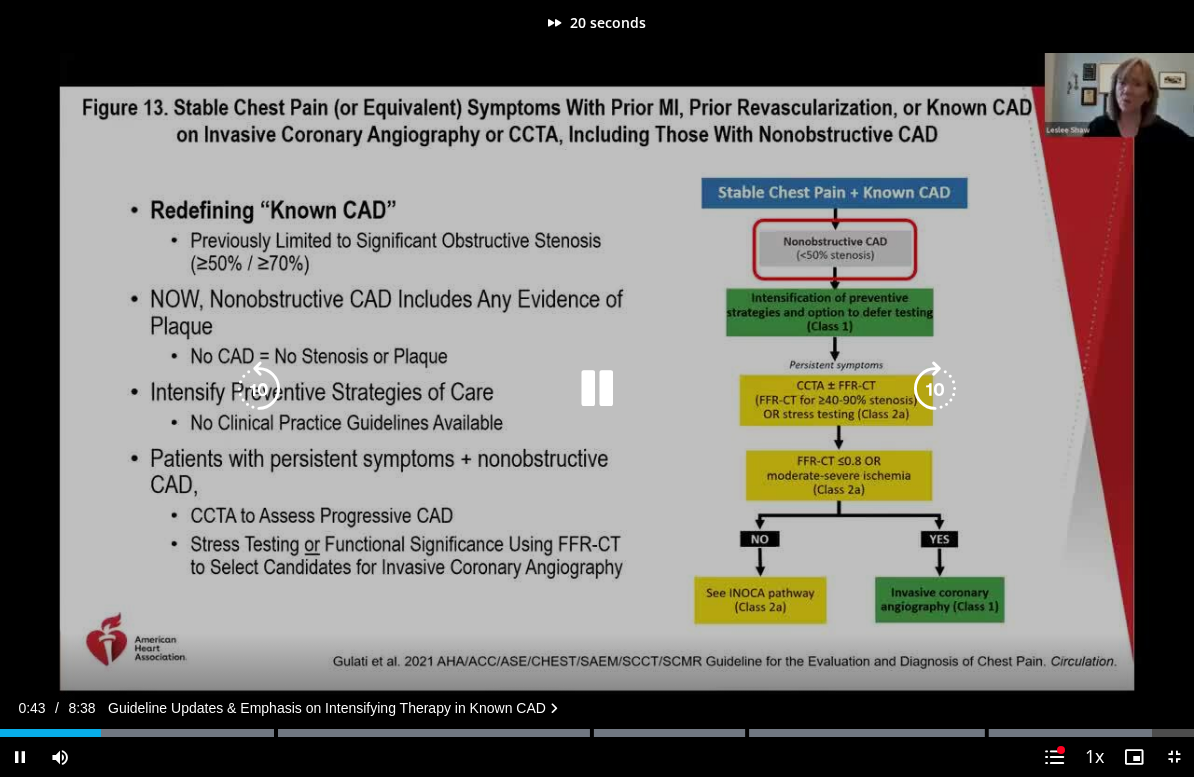 click at bounding box center (935, 389) 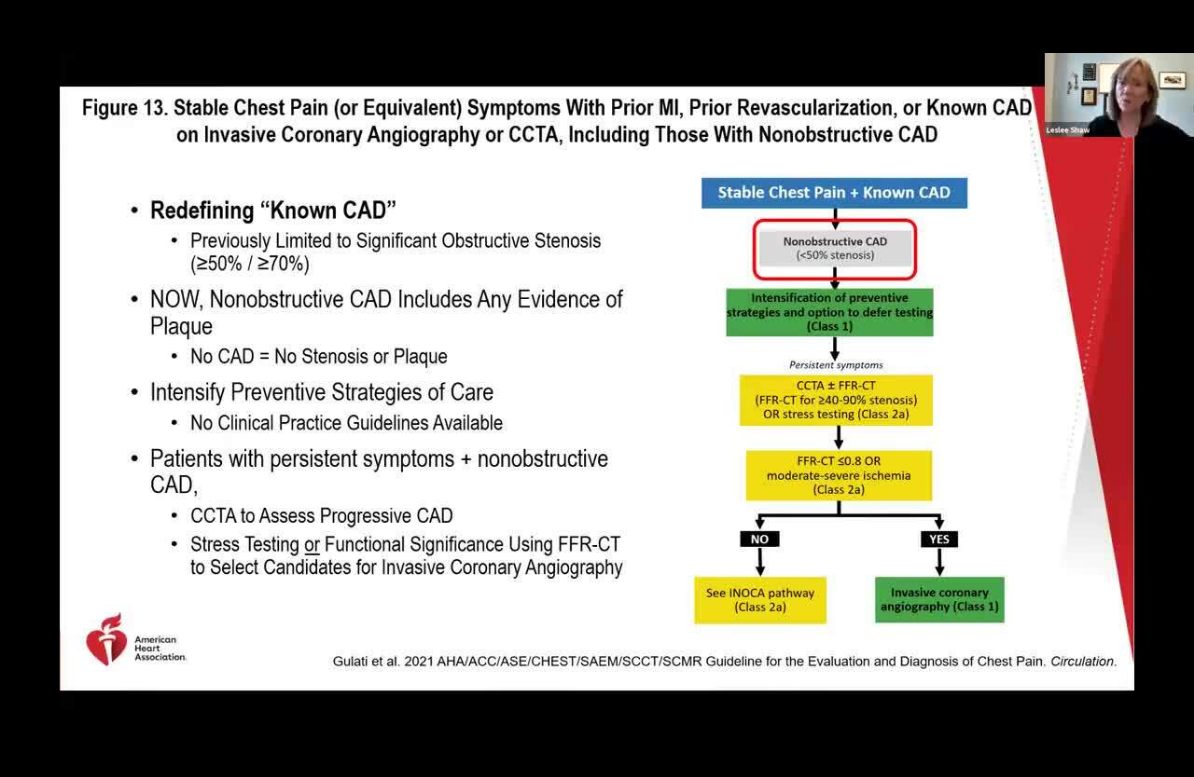 click on "Specialties
Adult & Family Medicine
Allergy, Asthma, Immunology
Anesthesiology
Cardiology
Dental
Dermatology
Endocrinology
Gastroenterology & Hepatology
General Surgery
Hematology & Oncology
Infectious Disease
Nephrology
Neurology
Neurosurgery
Obstetrics & Gynecology
Ophthalmology
Oral Maxillofacial
Orthopaedics
Otolaryngology
Pediatrics
Plastic Surgery
Podiatry
Psychiatry
Pulmonology
Radiation Oncology
Radiology
Rheumatology
Urology
Videos" at bounding box center [597, 364] 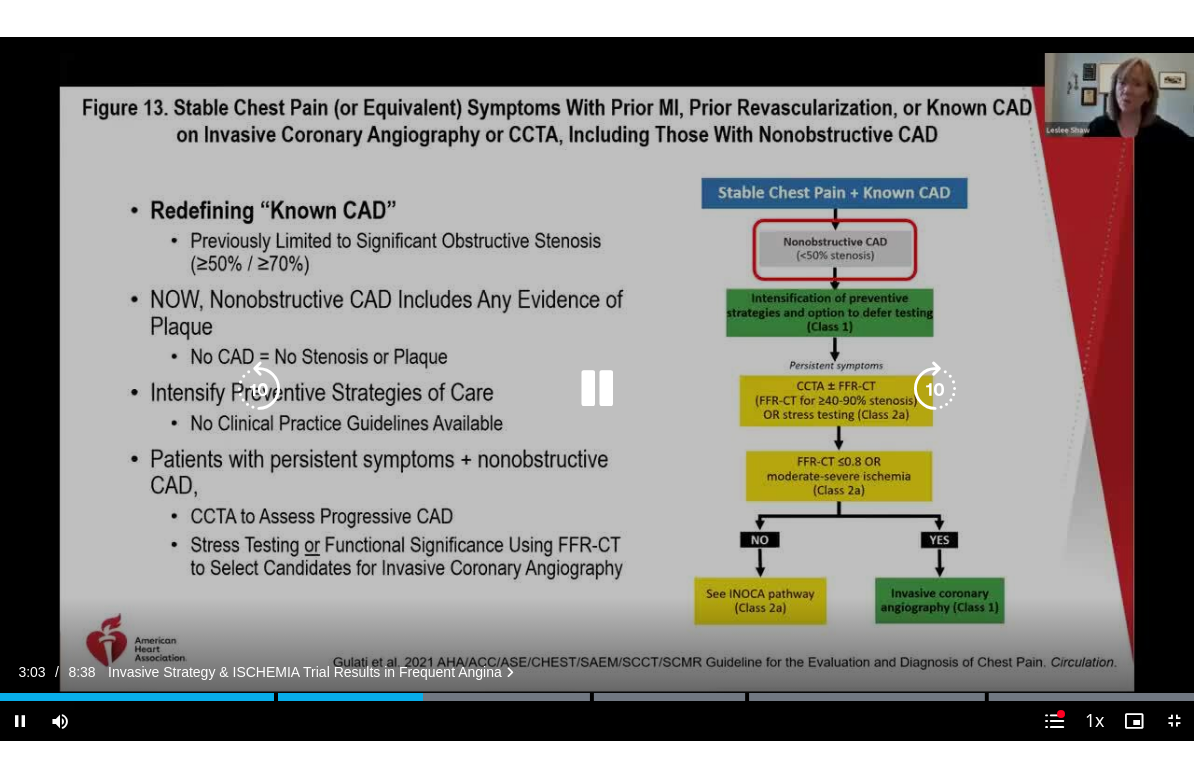 scroll, scrollTop: 24, scrollLeft: 0, axis: vertical 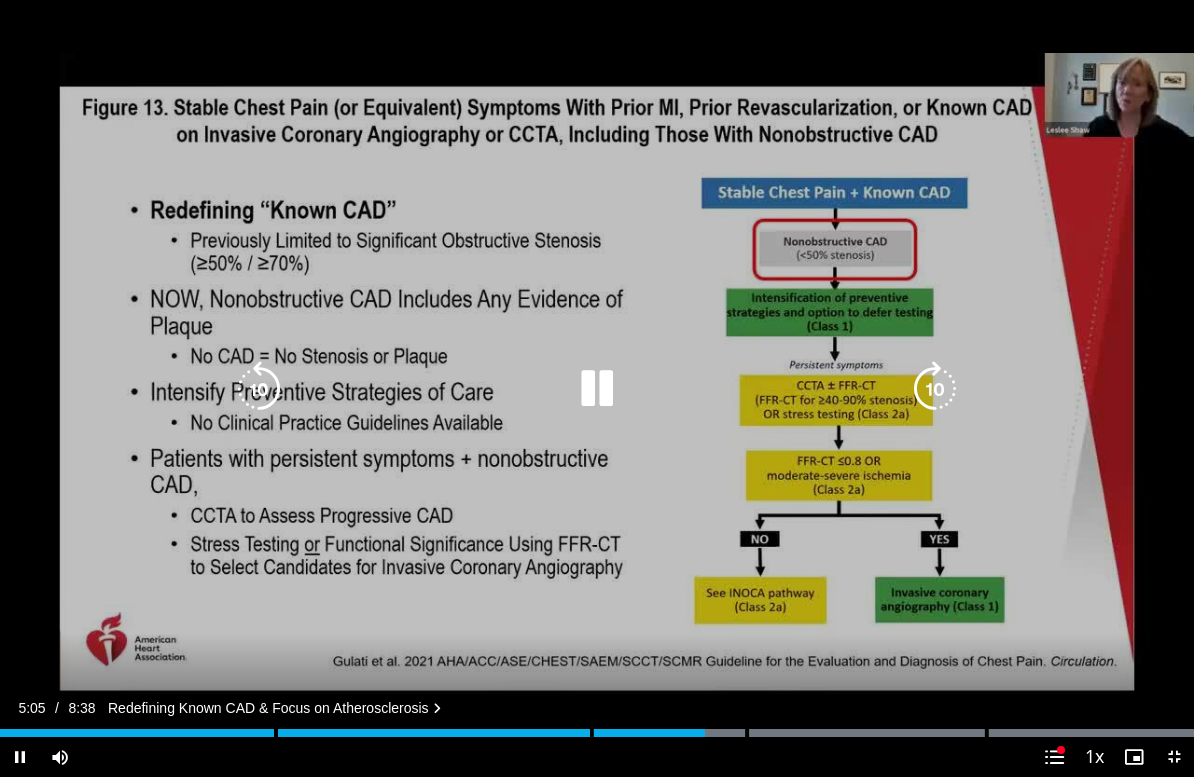 click at bounding box center (597, 389) 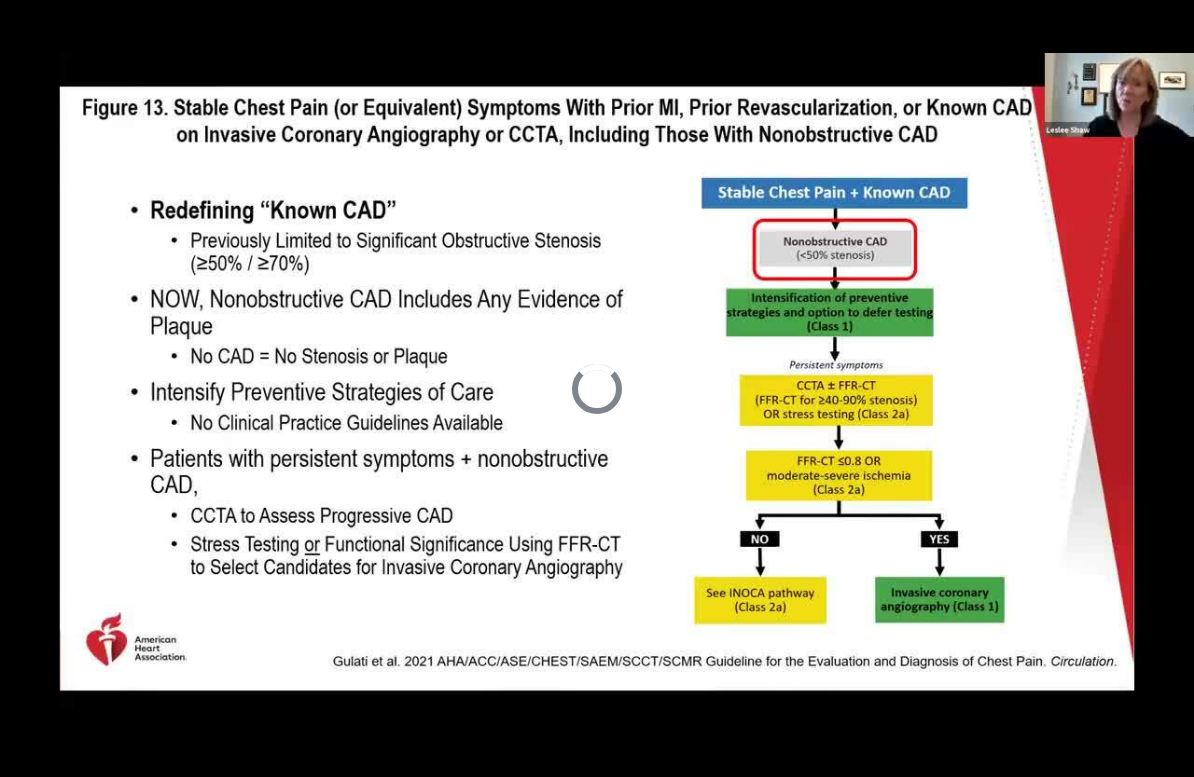 click on "30 seconds
Tap to unmute" at bounding box center [597, 388] 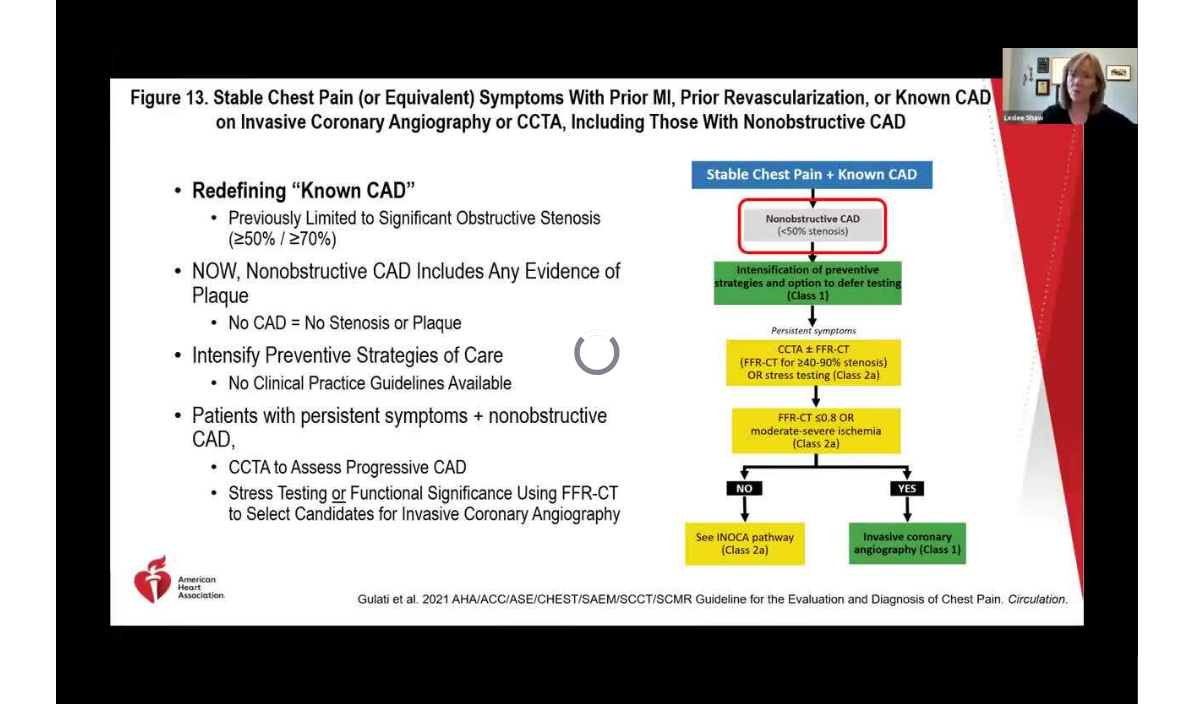 scroll, scrollTop: 31, scrollLeft: 0, axis: vertical 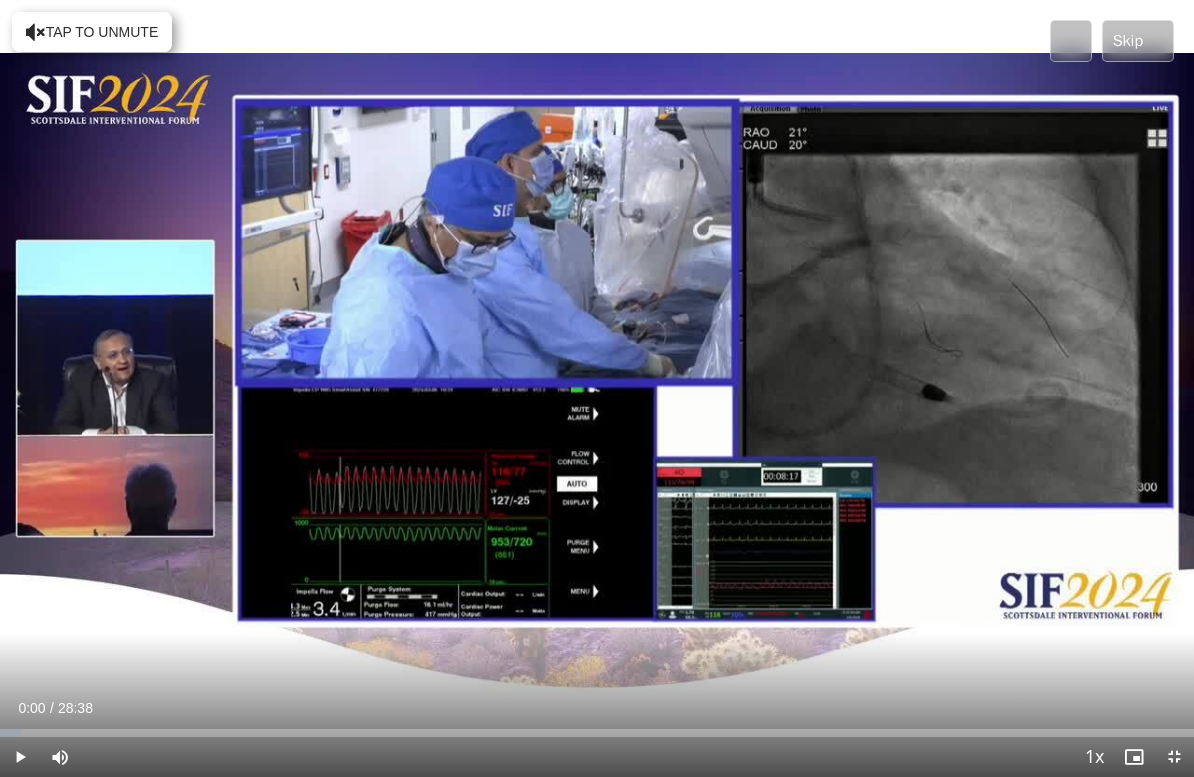 click on "Loaded :  1.74%" at bounding box center [597, 733] 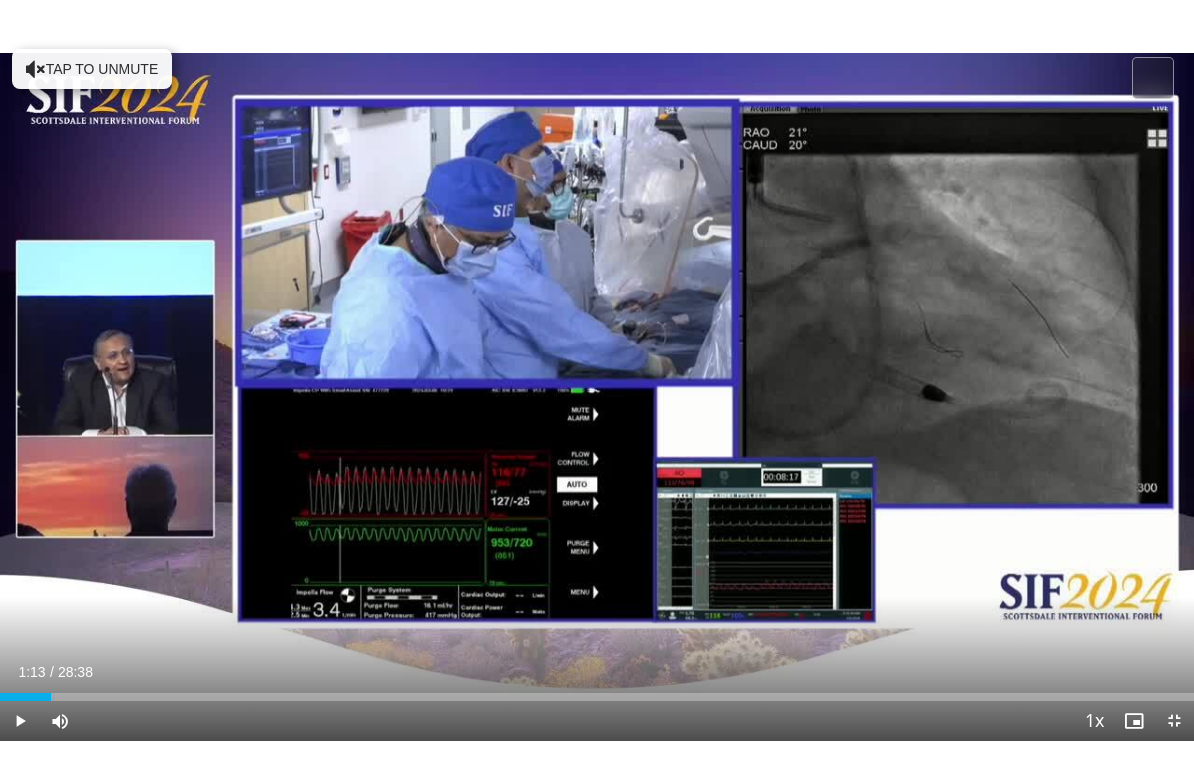 scroll, scrollTop: 24, scrollLeft: 0, axis: vertical 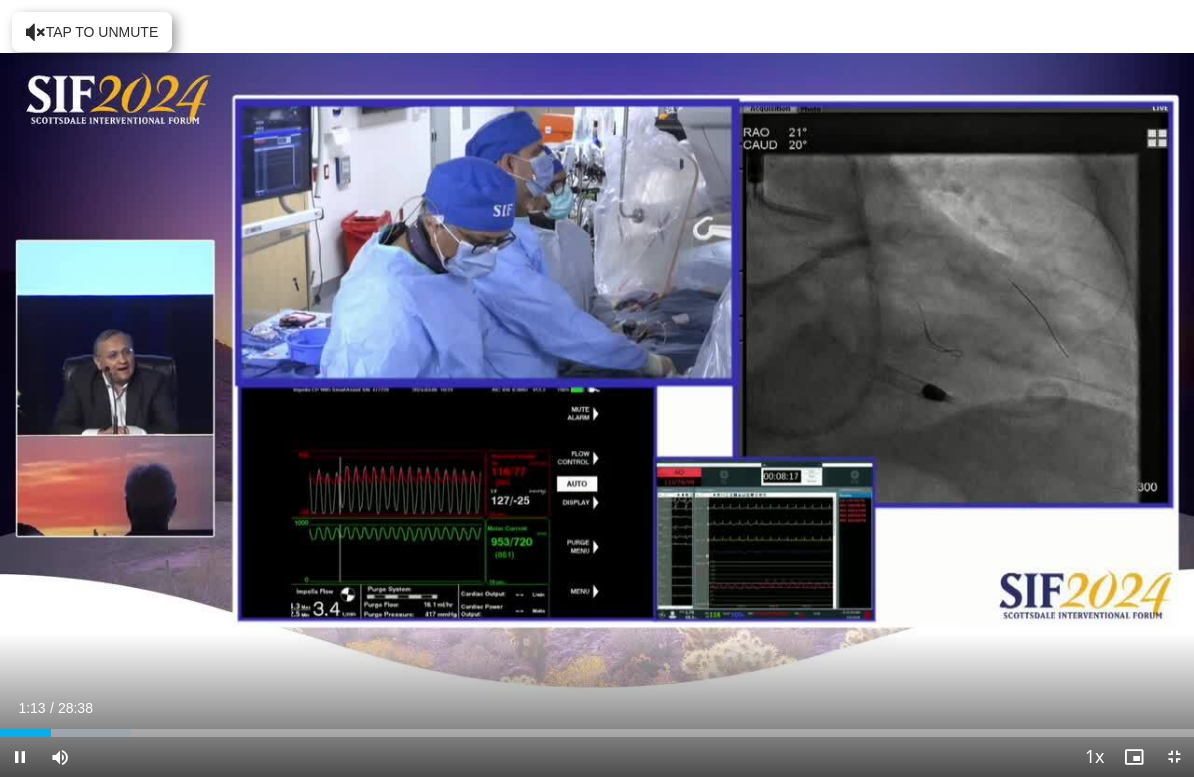 click at bounding box center (86, 733) 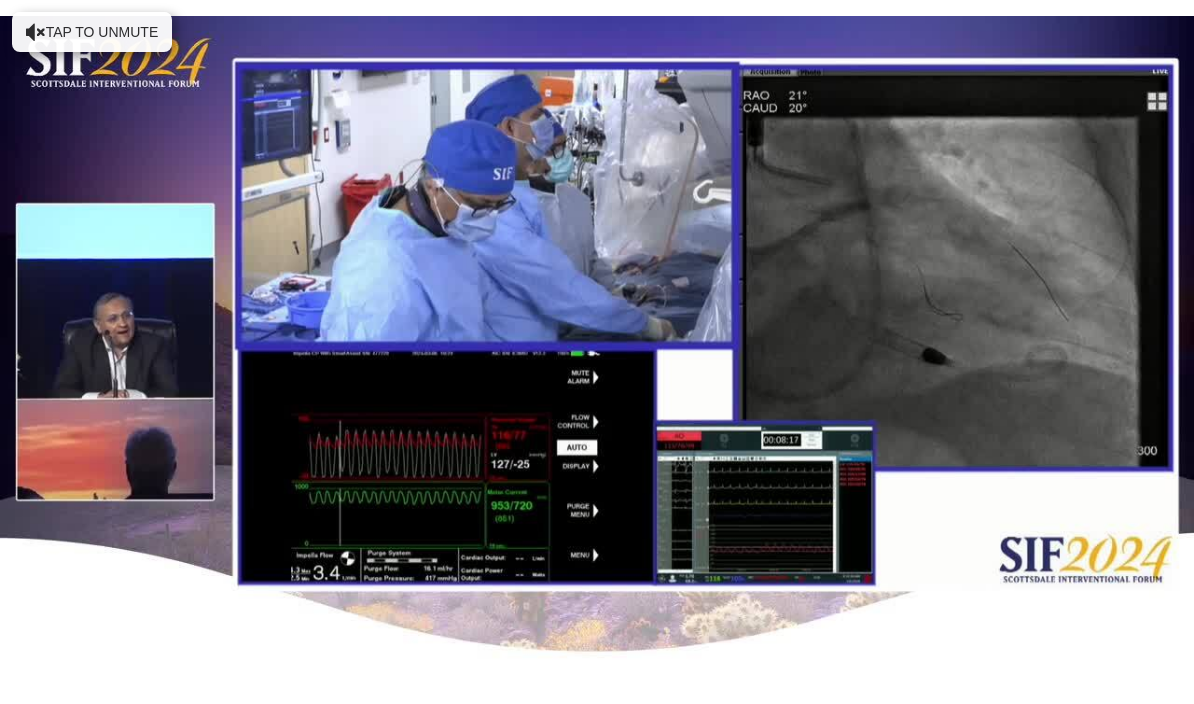 scroll, scrollTop: 0, scrollLeft: 0, axis: both 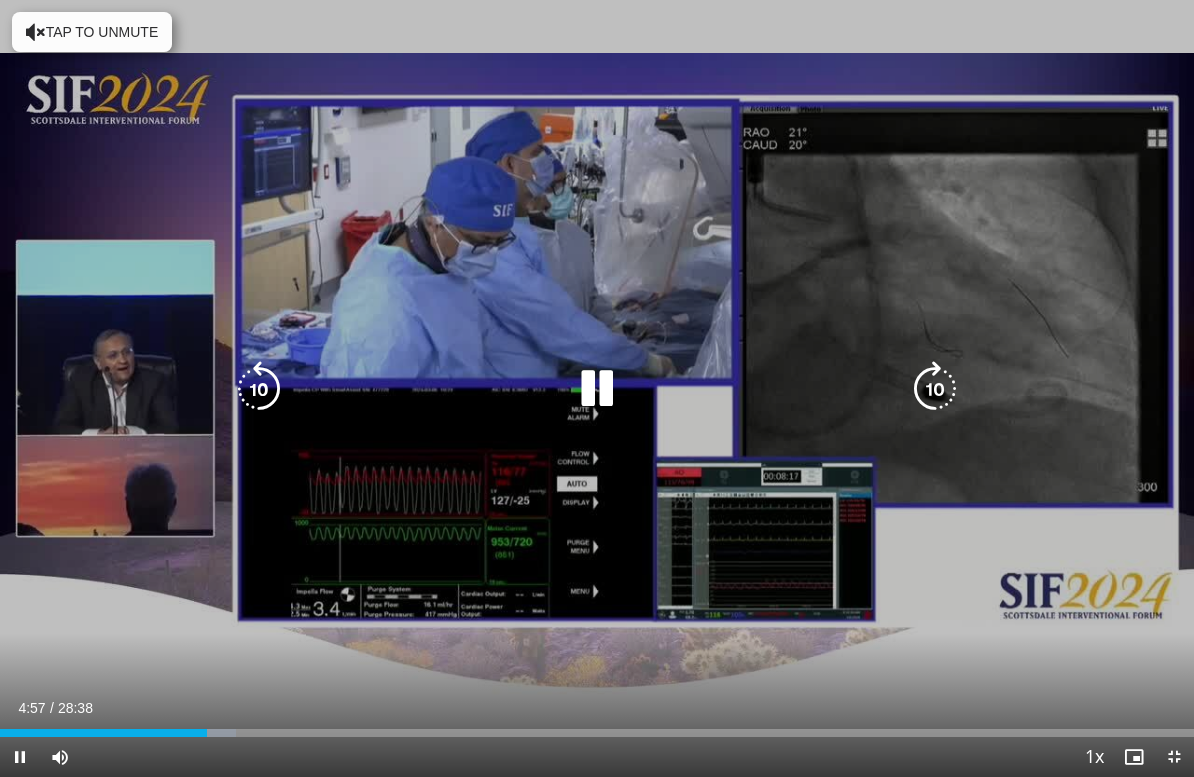 click at bounding box center (259, 389) 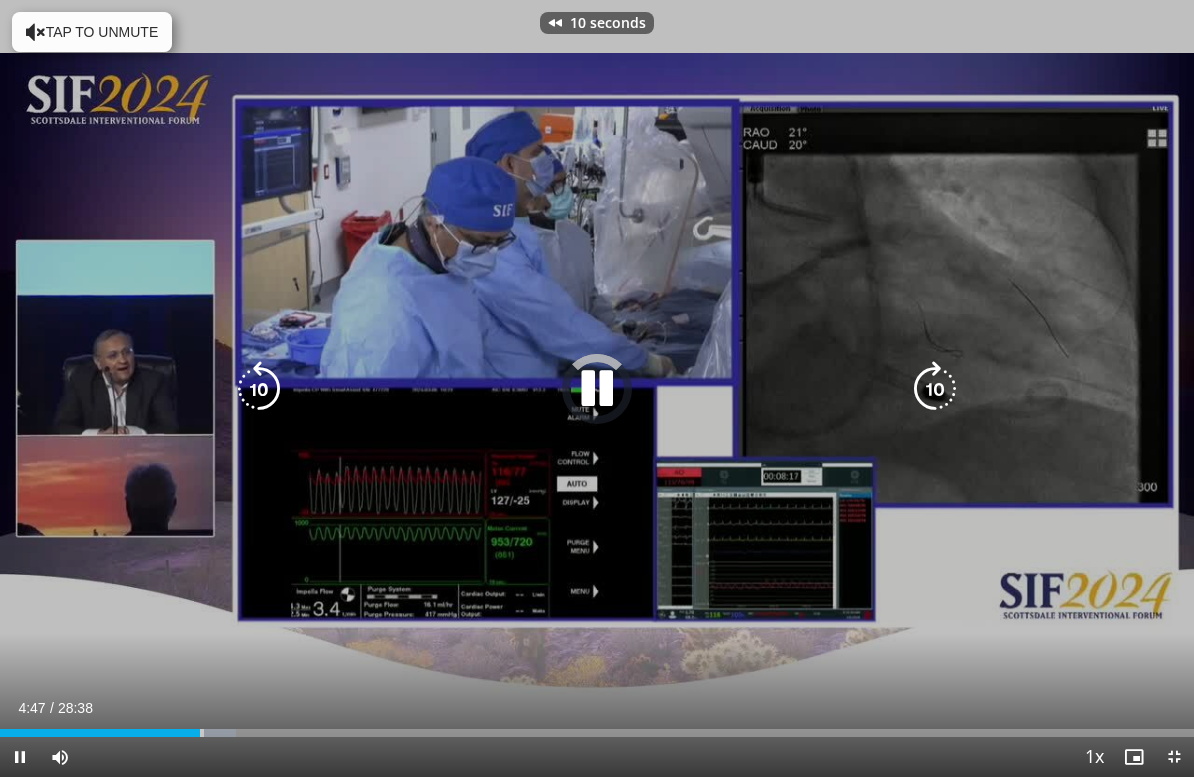 click at bounding box center (259, 389) 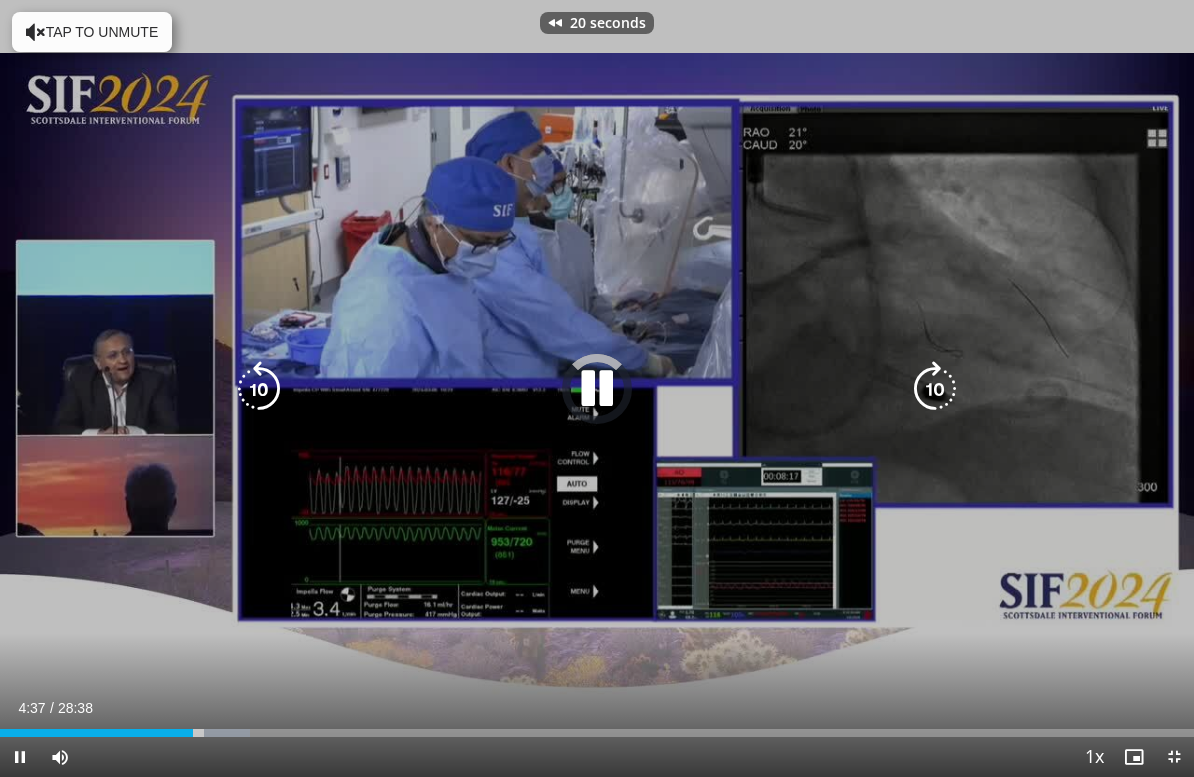 click at bounding box center (259, 389) 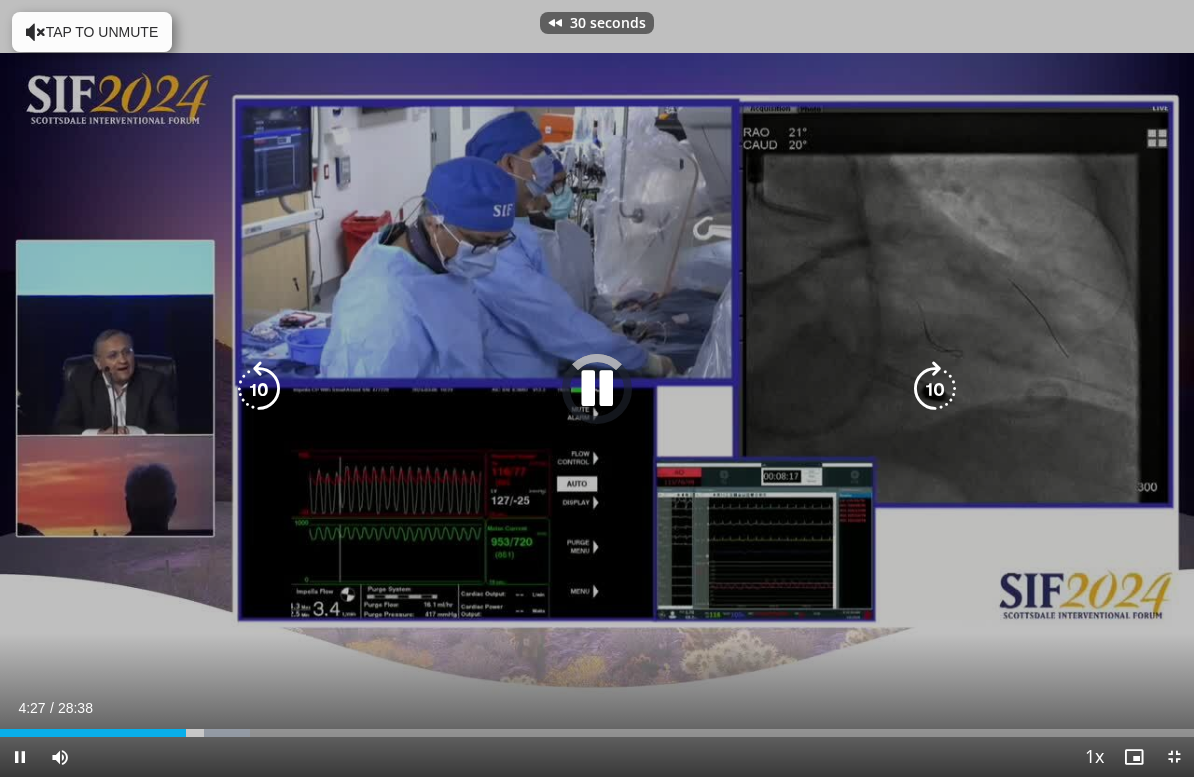 click at bounding box center [259, 389] 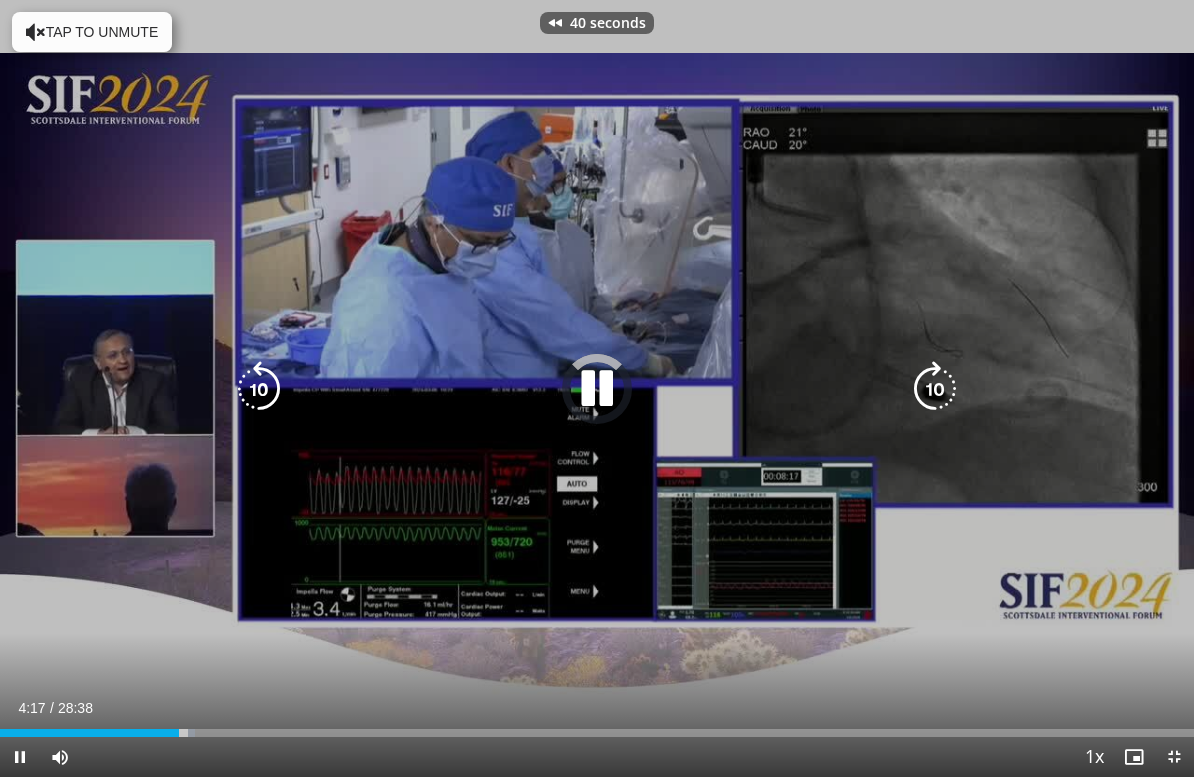 click at bounding box center [259, 389] 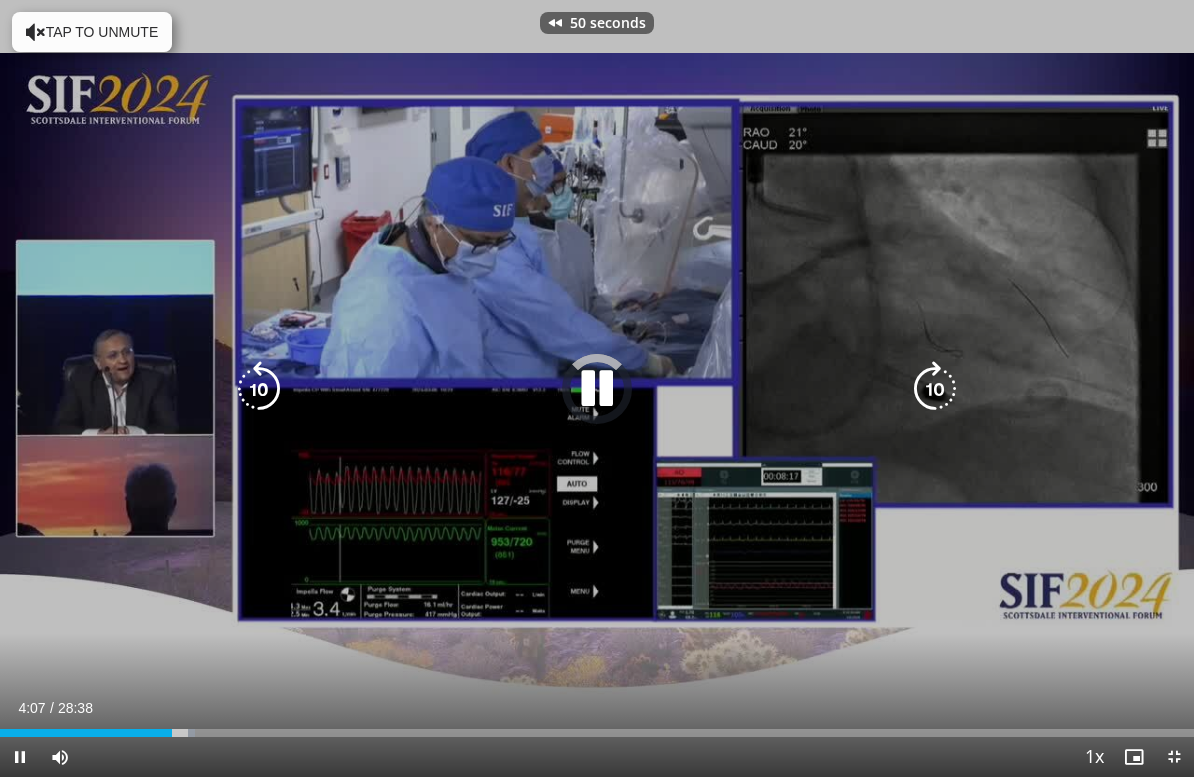 click at bounding box center (259, 389) 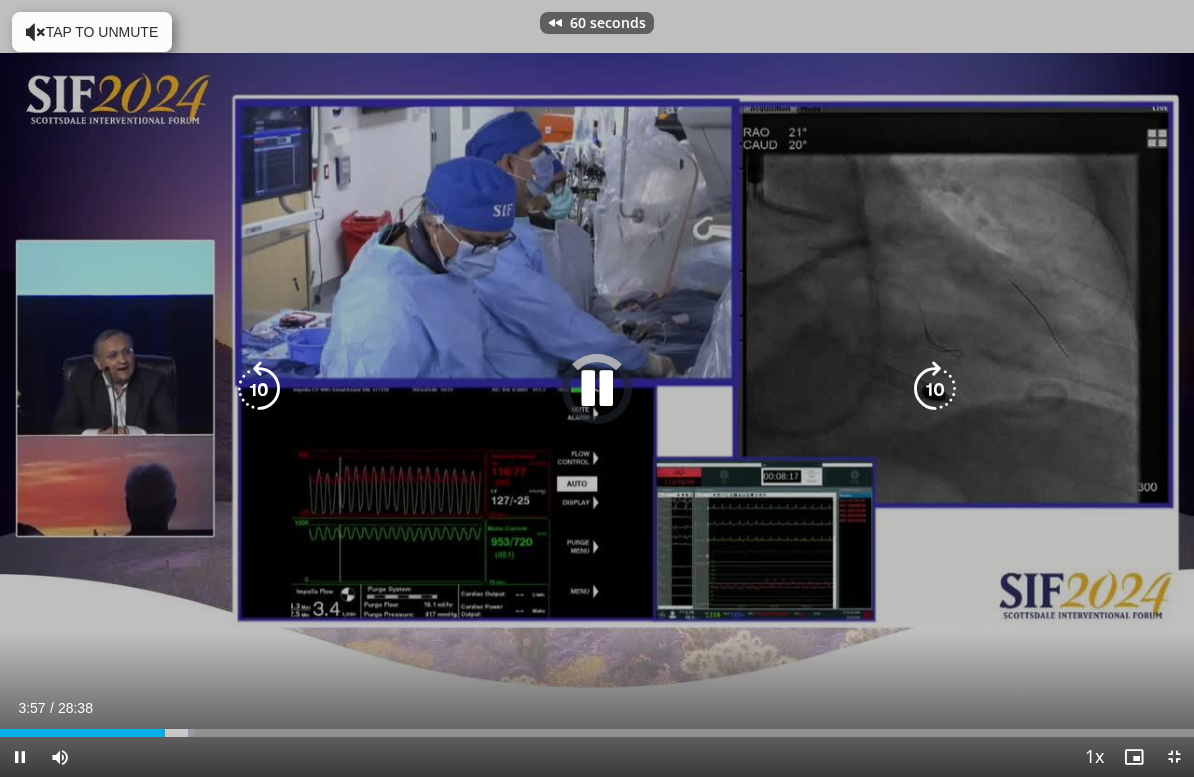 click at bounding box center (259, 389) 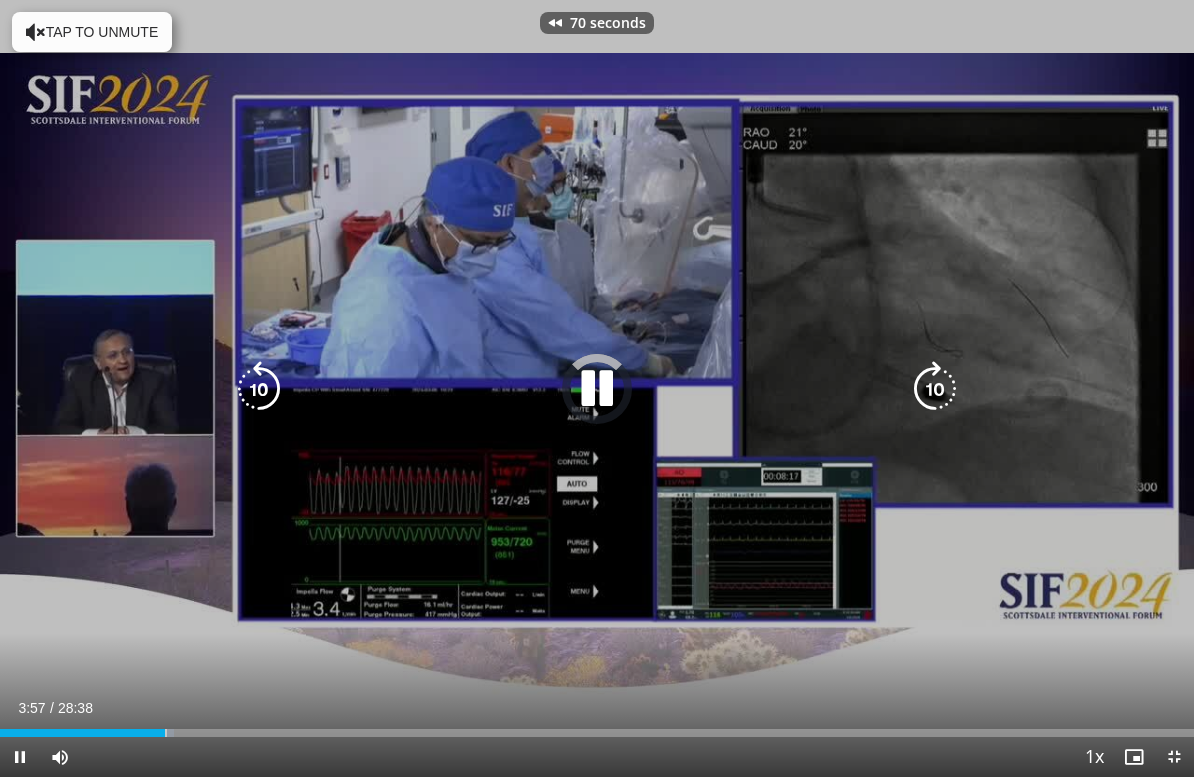 click at bounding box center (259, 389) 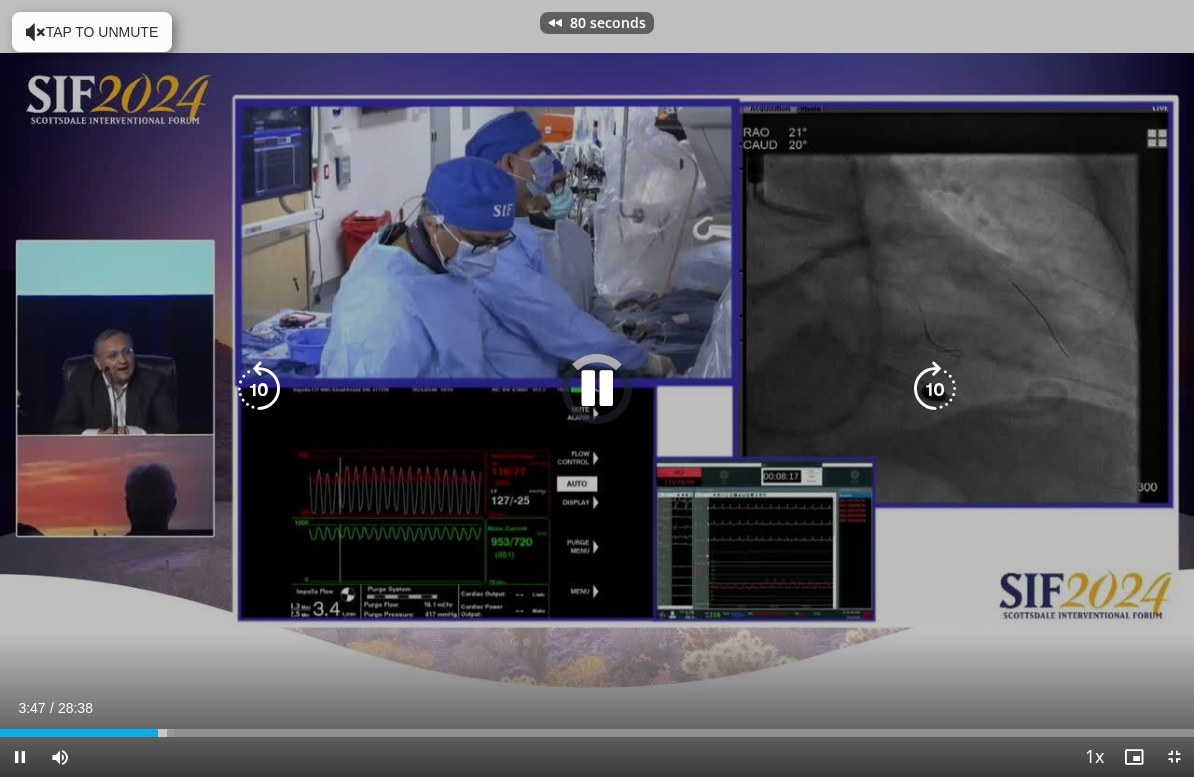 click at bounding box center [259, 389] 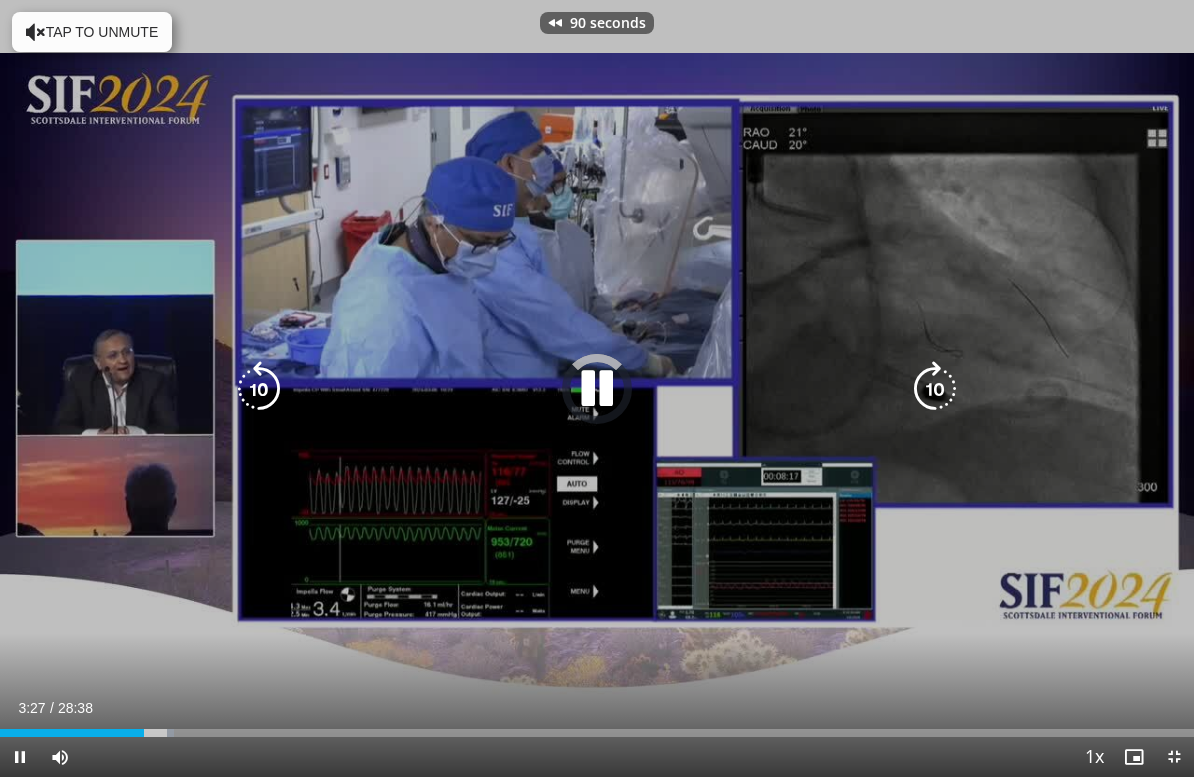 click at bounding box center [259, 389] 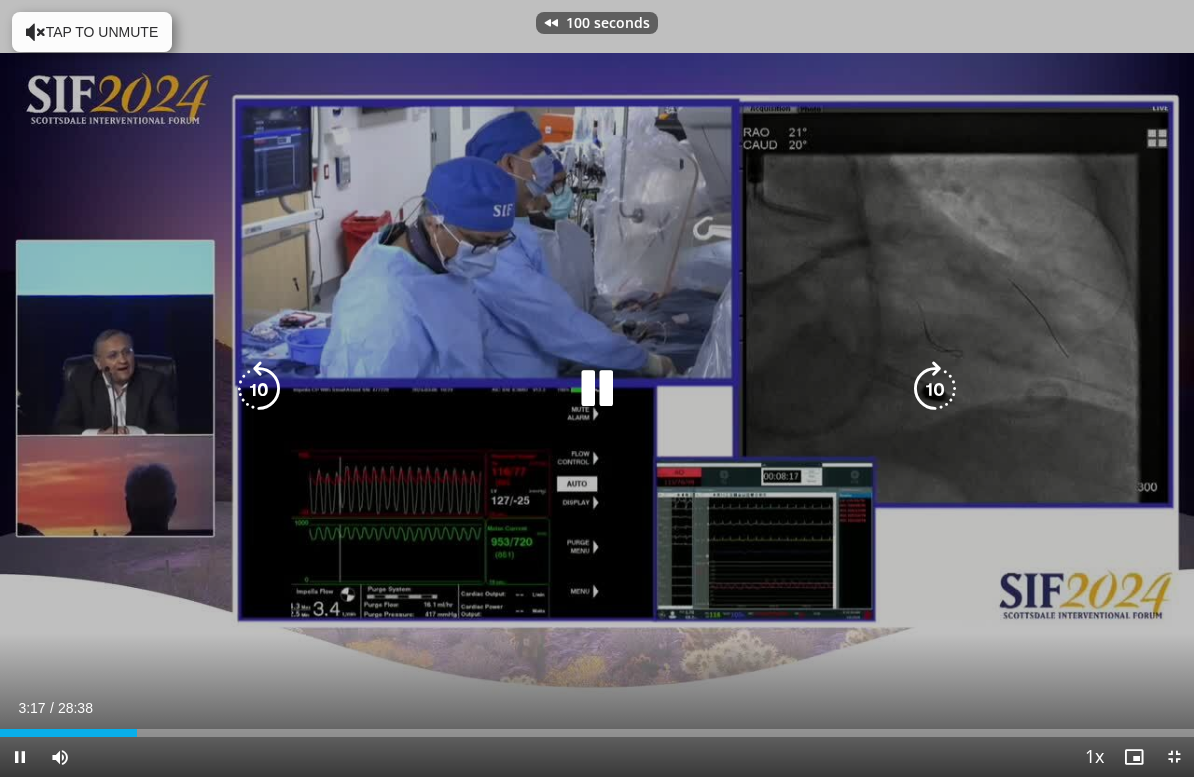 click on "Loaded :  0.00%" at bounding box center [597, 733] 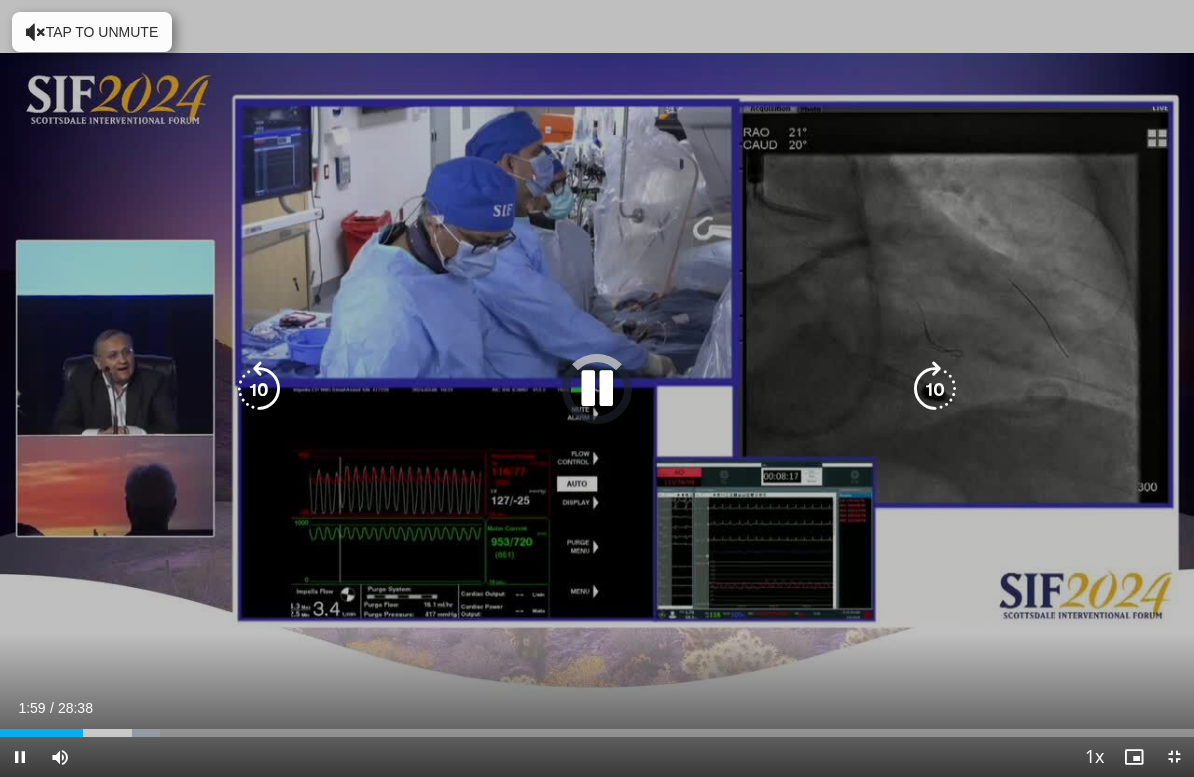 click on "Loaded :  13.39%" at bounding box center (80, 733) 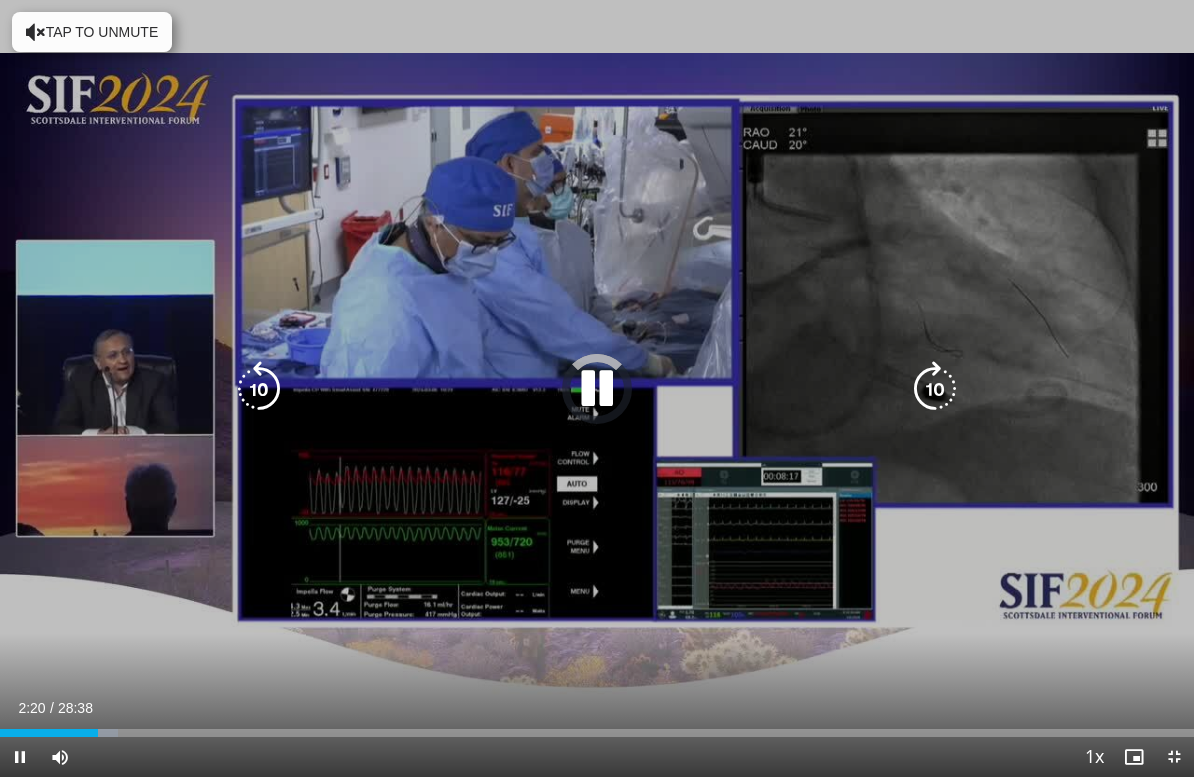 click on "Loaded :  9.90%" at bounding box center (59, 733) 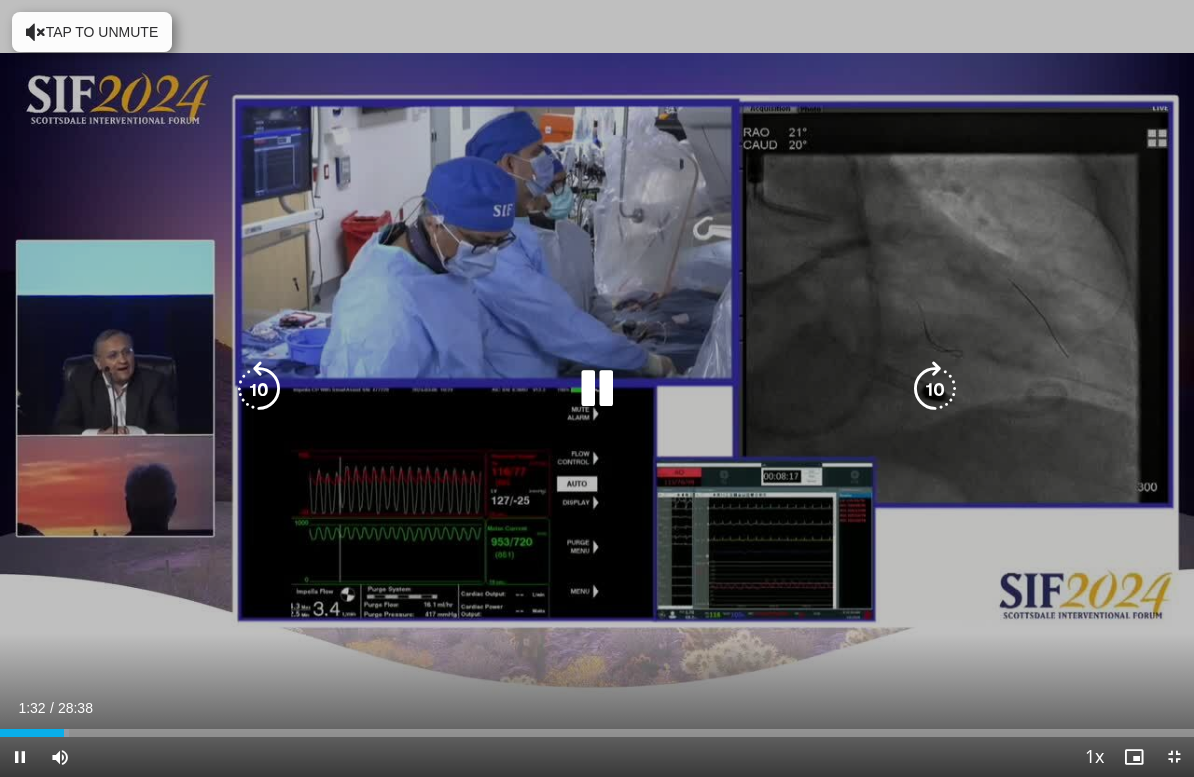 click on "Loaded :  5.82%" at bounding box center [34, 733] 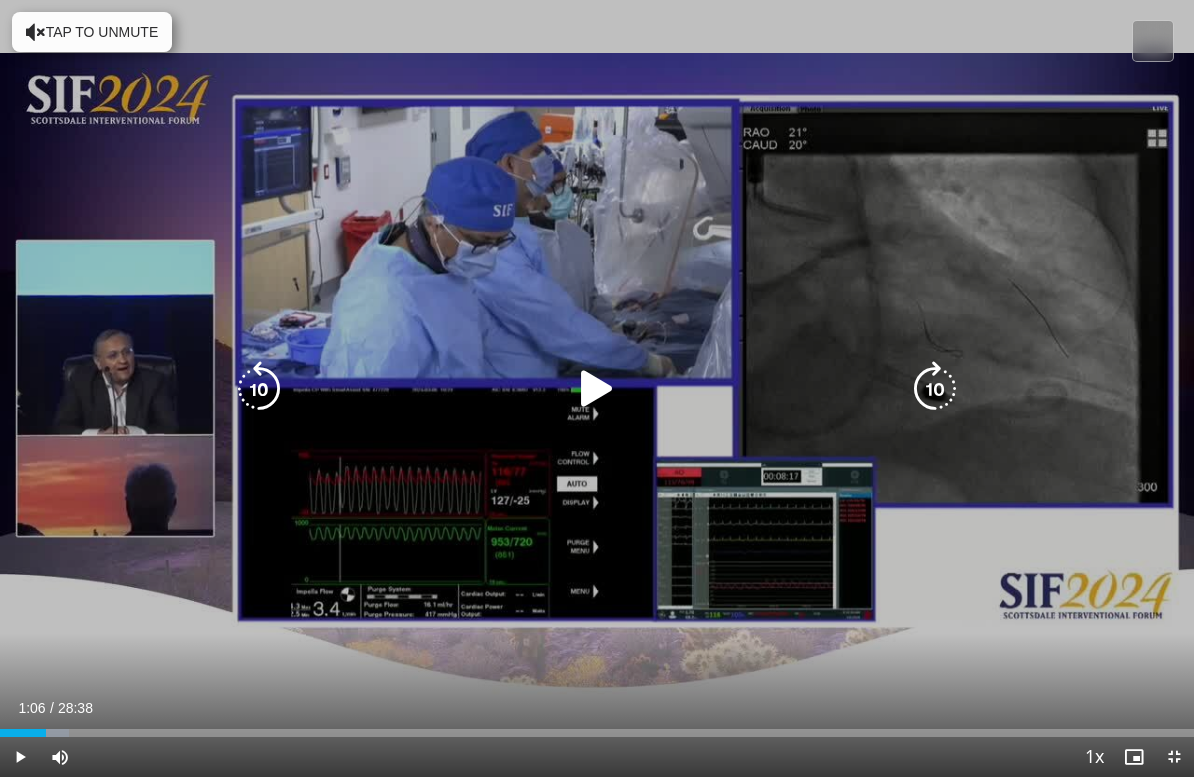 click at bounding box center (23, 733) 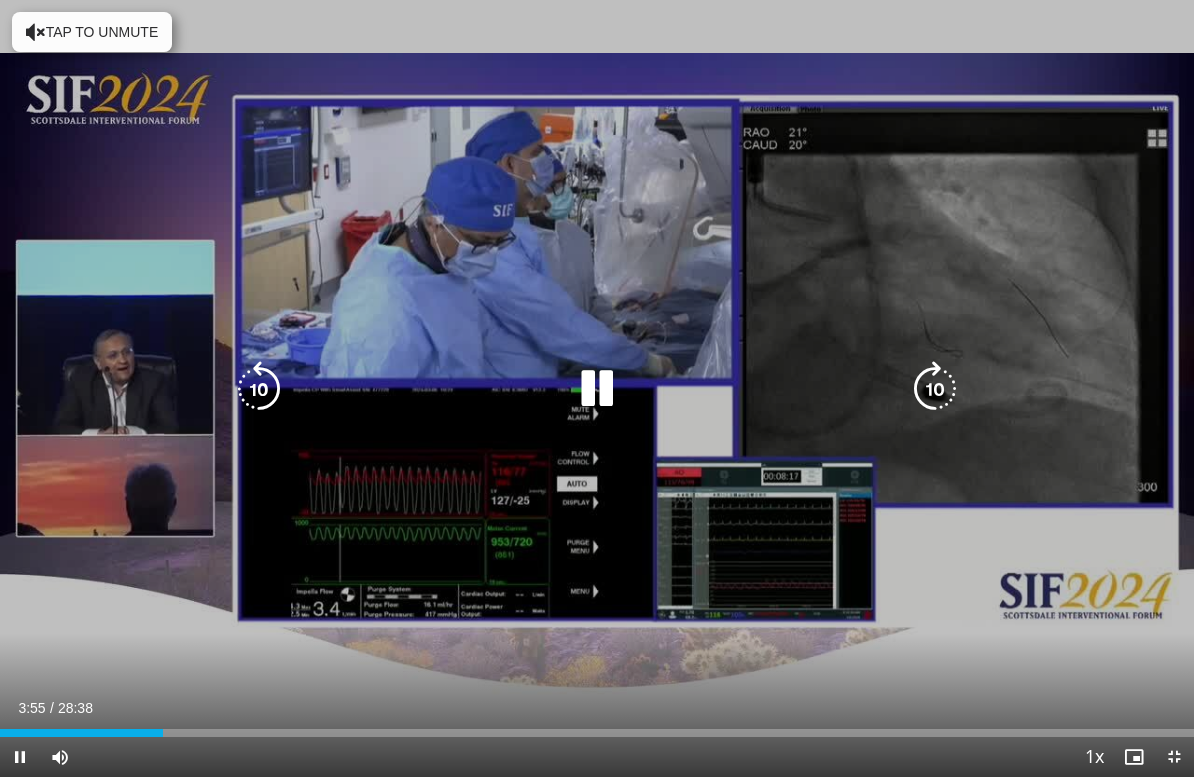 click at bounding box center (935, 389) 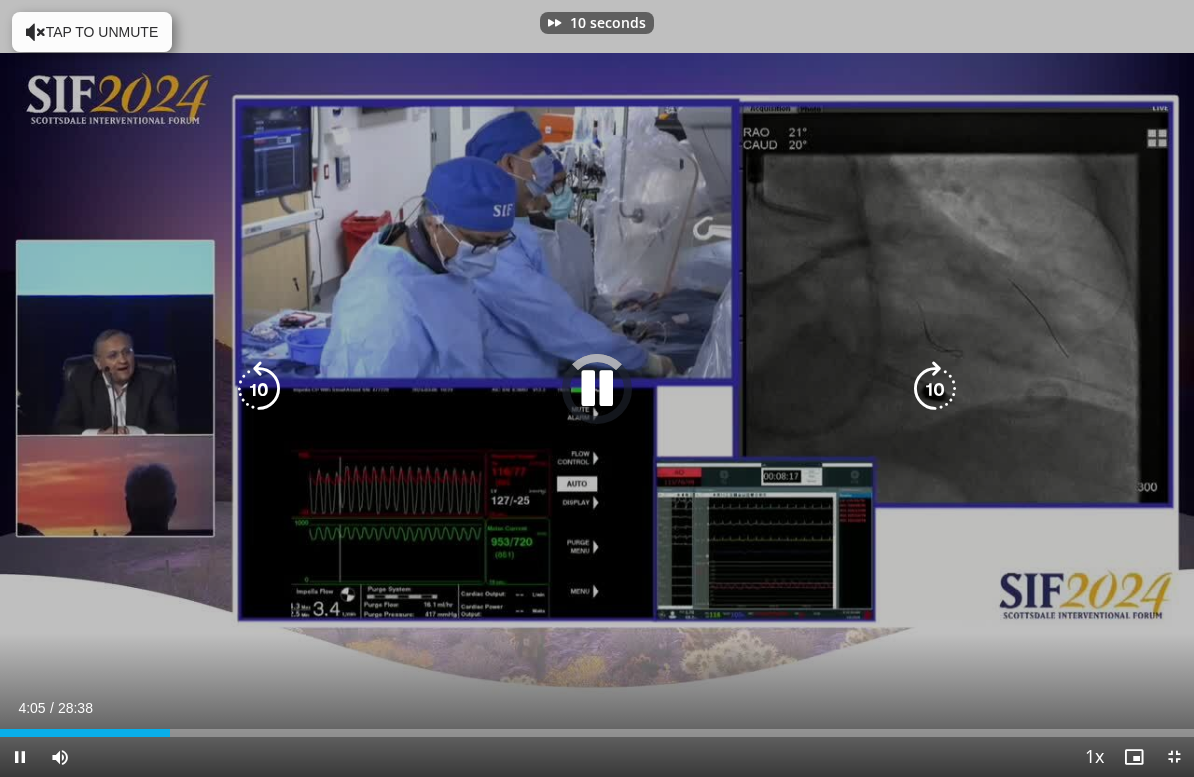 click at bounding box center [935, 389] 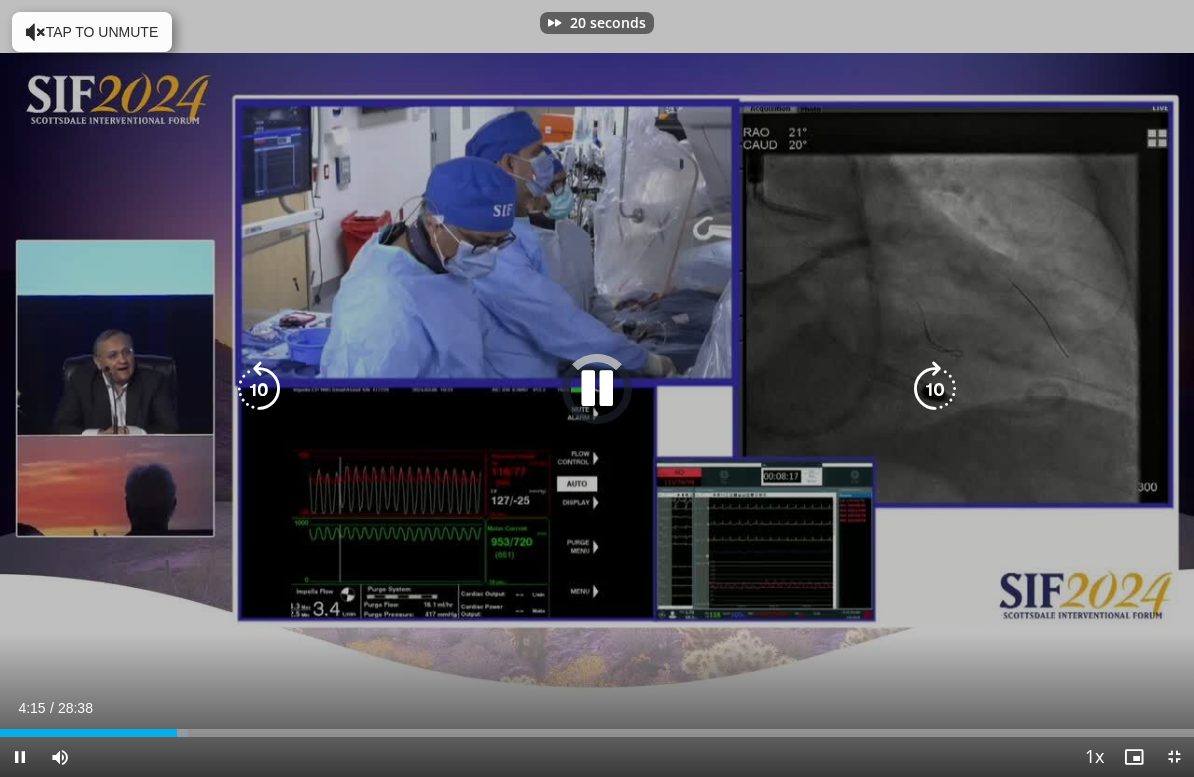 click at bounding box center (935, 389) 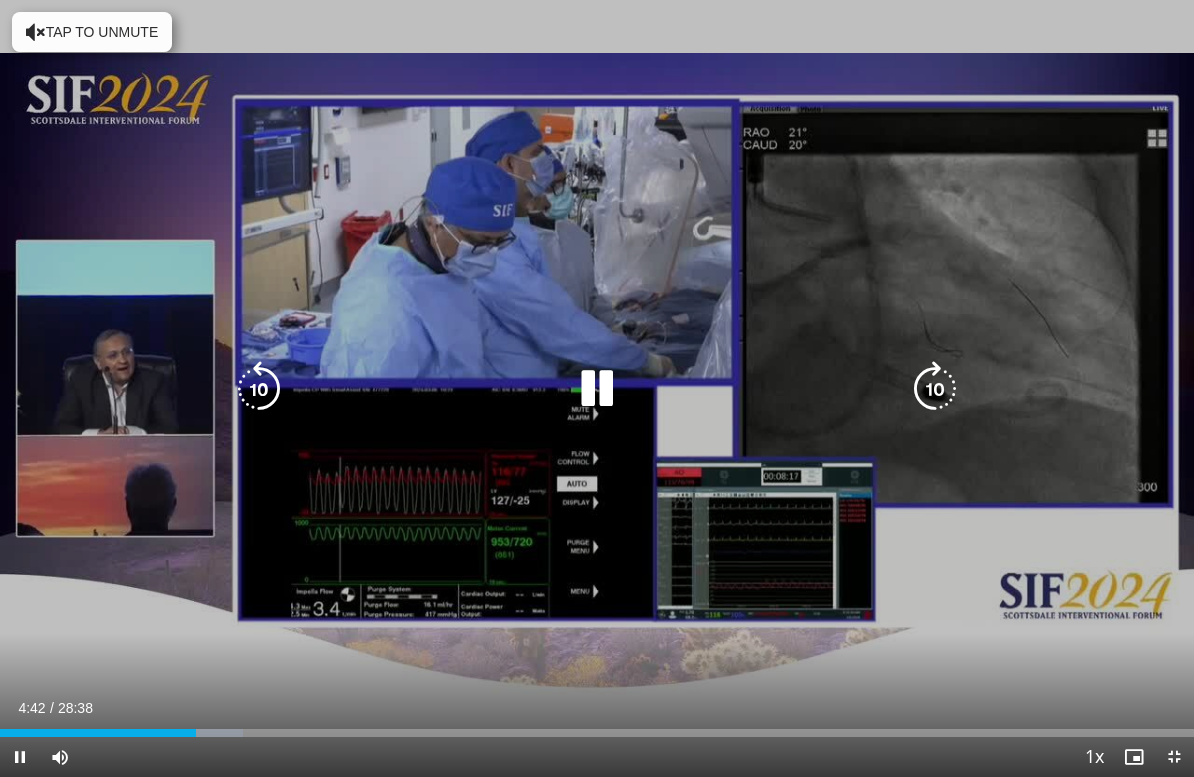 click at bounding box center [935, 389] 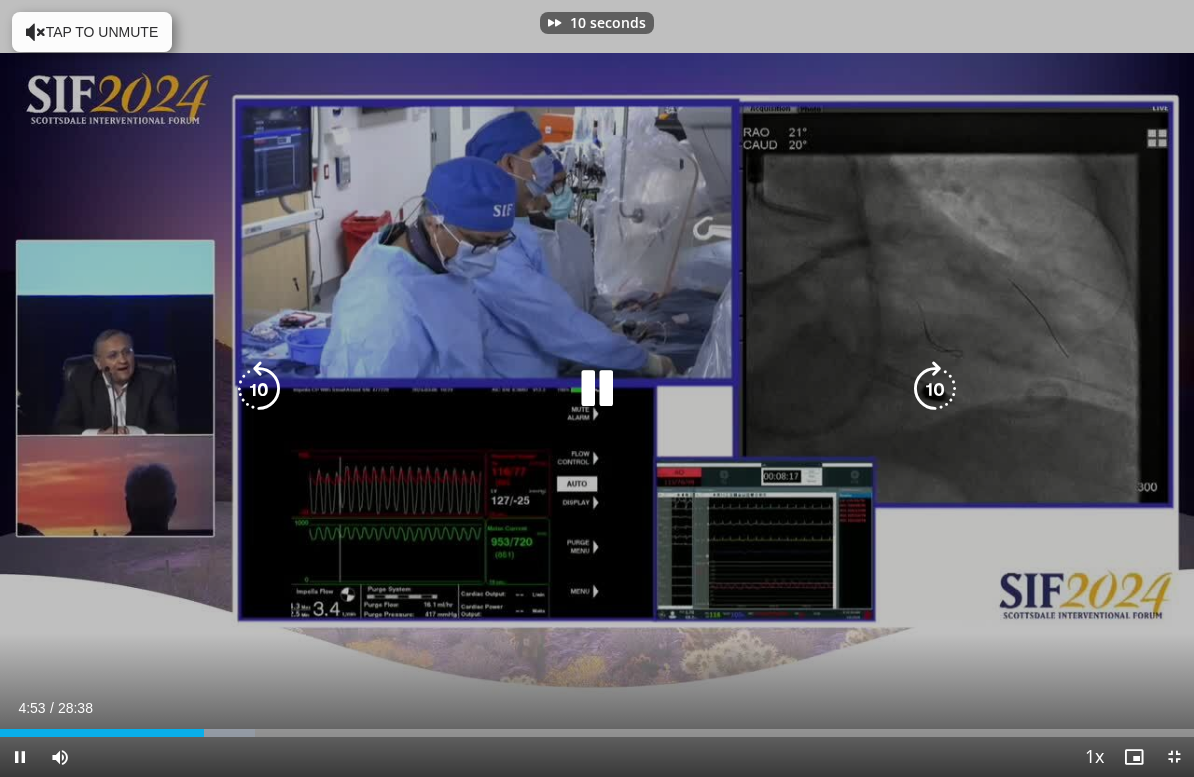 click at bounding box center [935, 389] 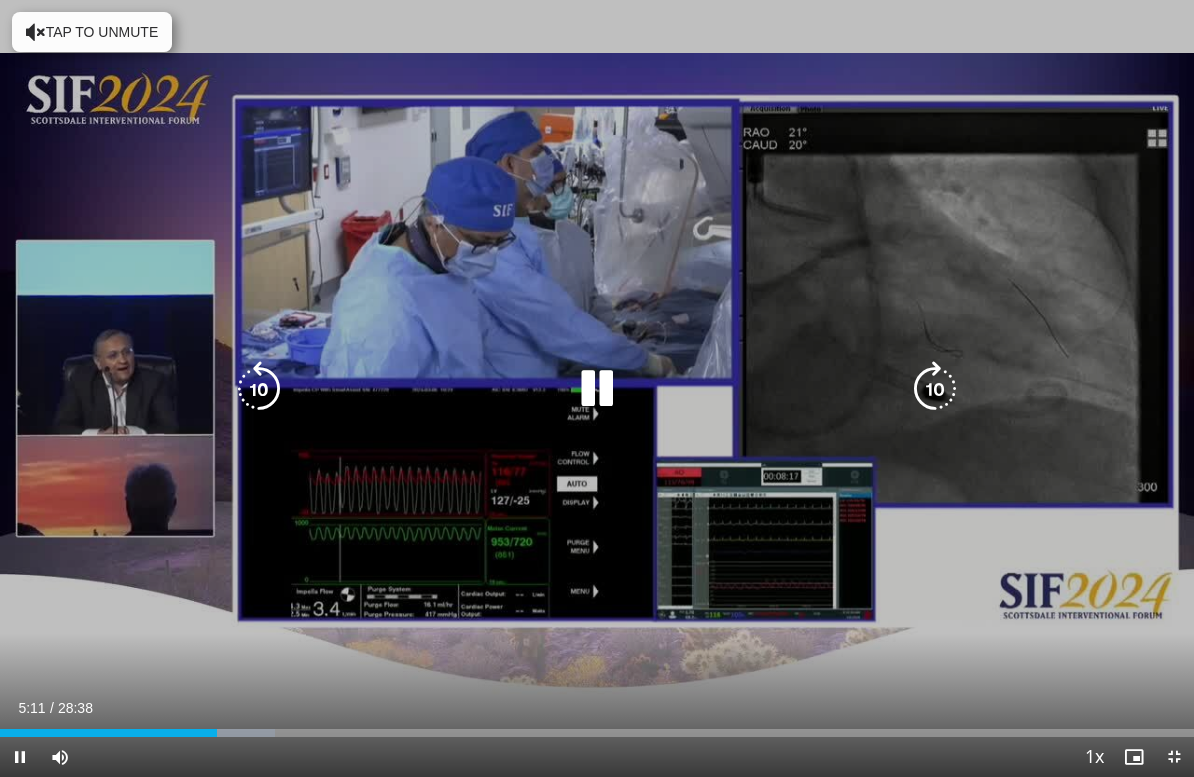 click at bounding box center (935, 389) 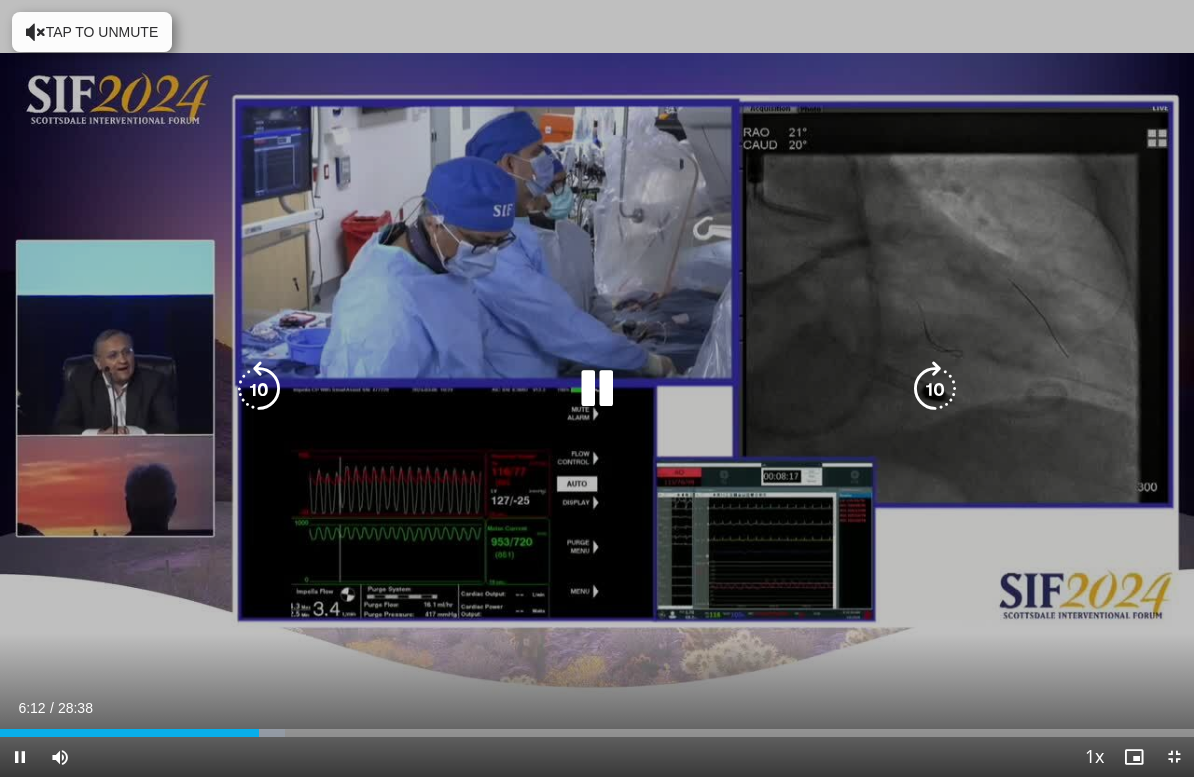 click at bounding box center [935, 389] 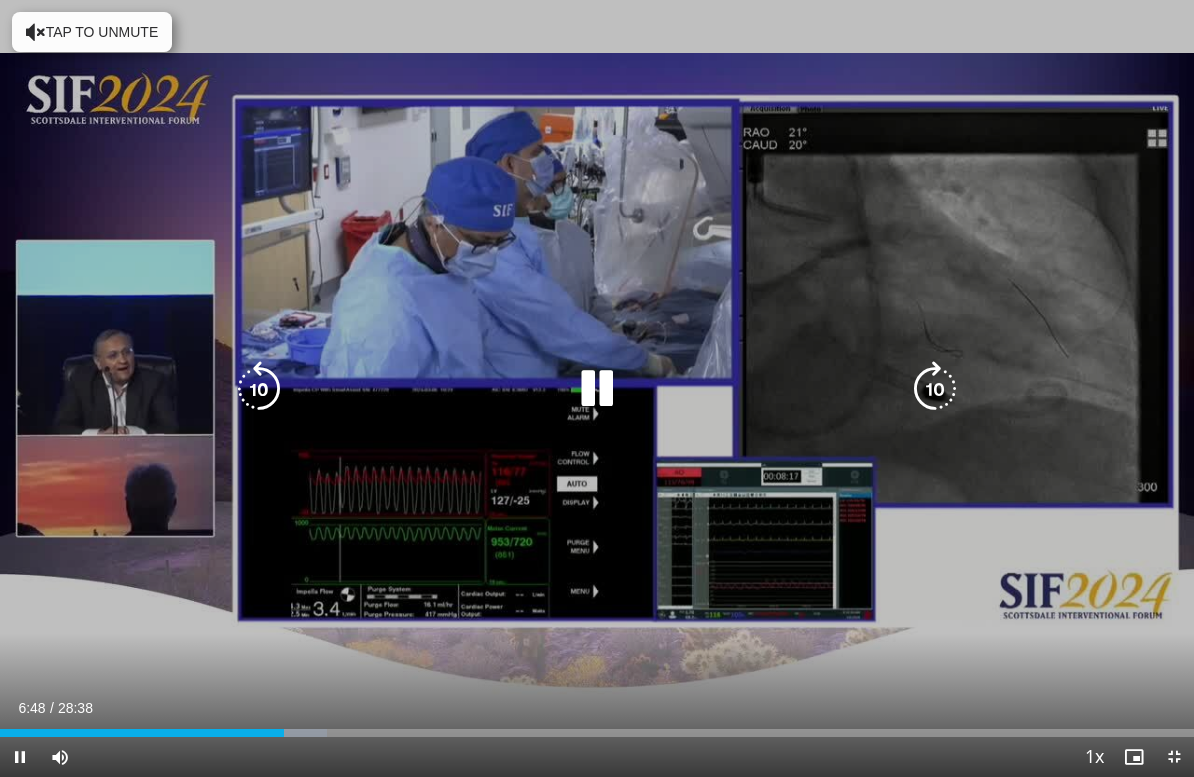 click at bounding box center [935, 389] 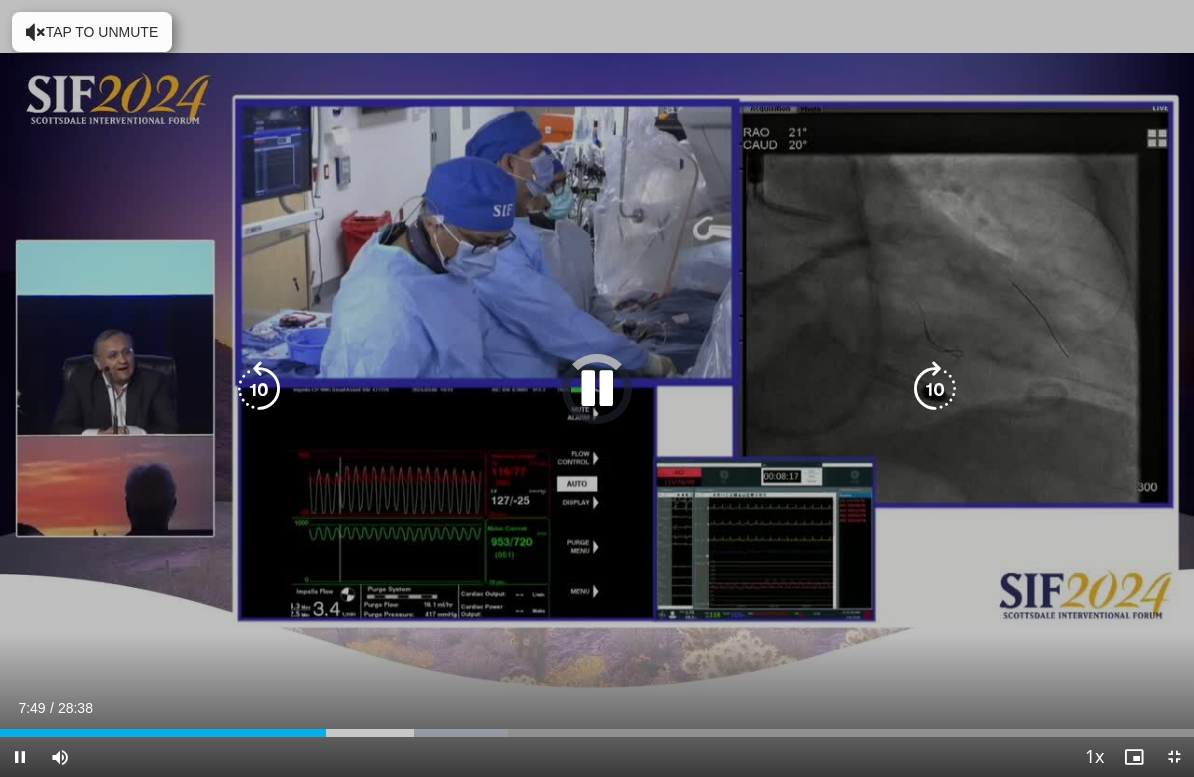 click at bounding box center (163, 733) 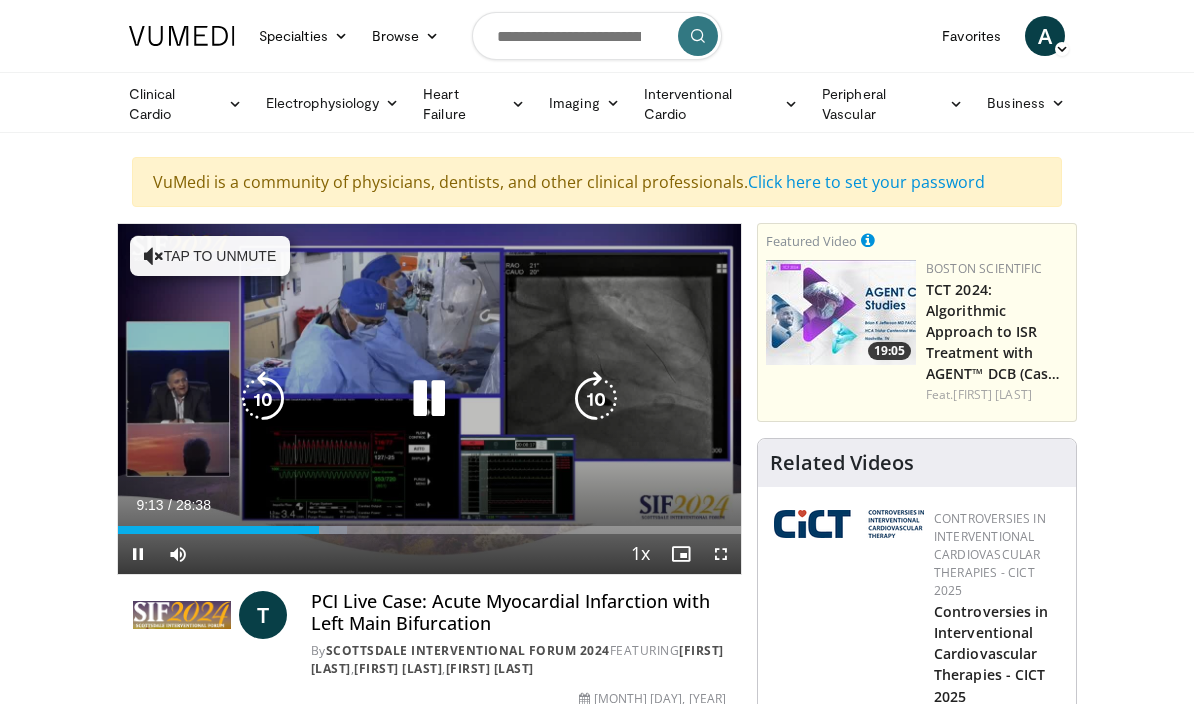 scroll, scrollTop: 24, scrollLeft: 0, axis: vertical 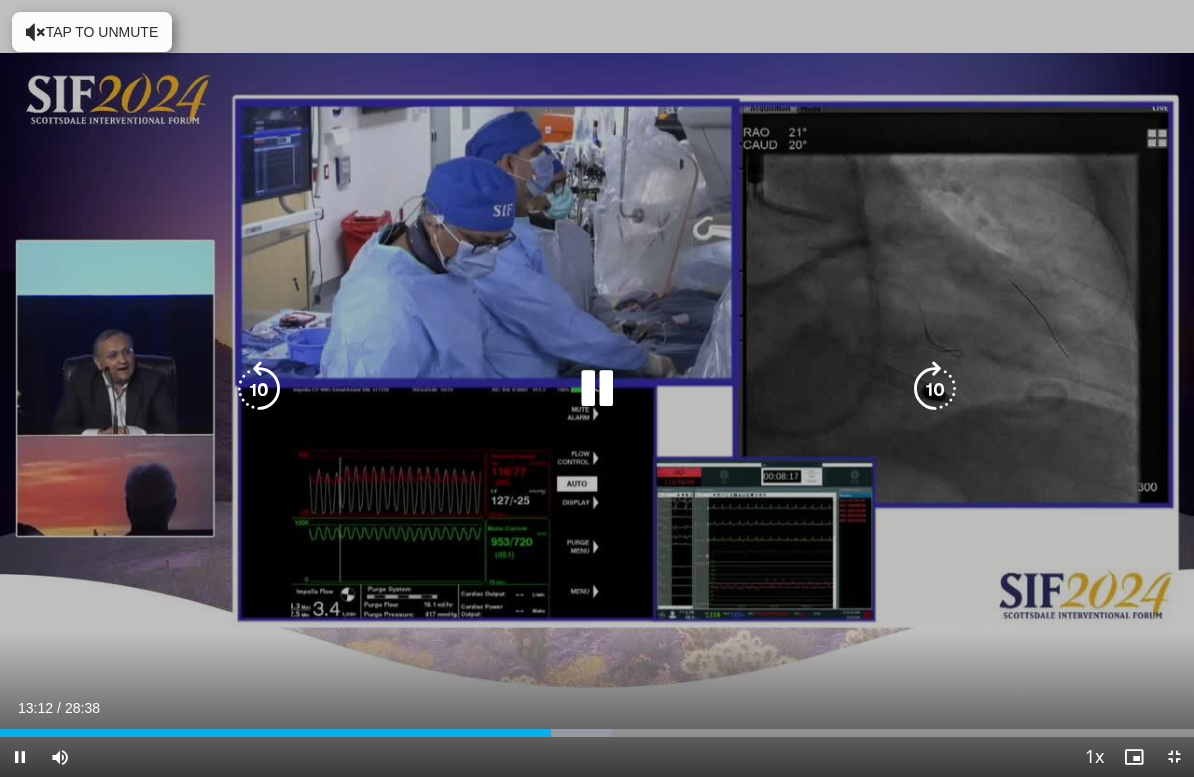 click at bounding box center [597, 389] 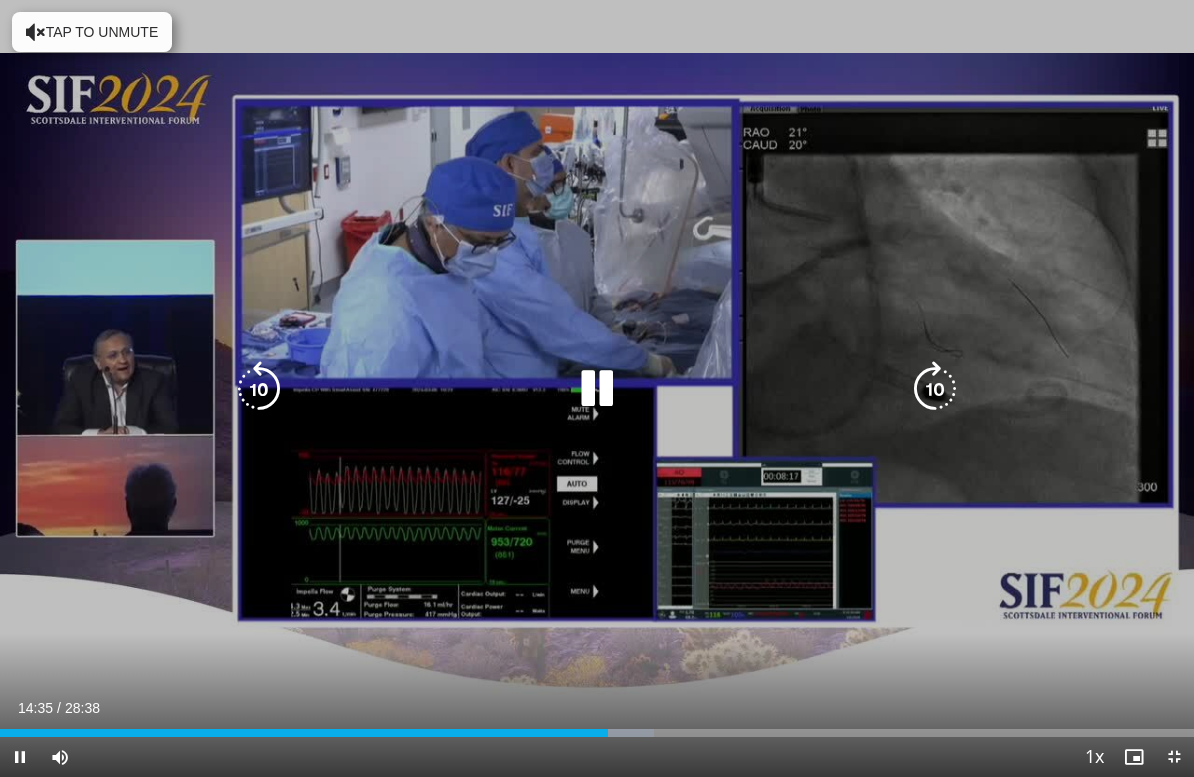 click at bounding box center [597, 389] 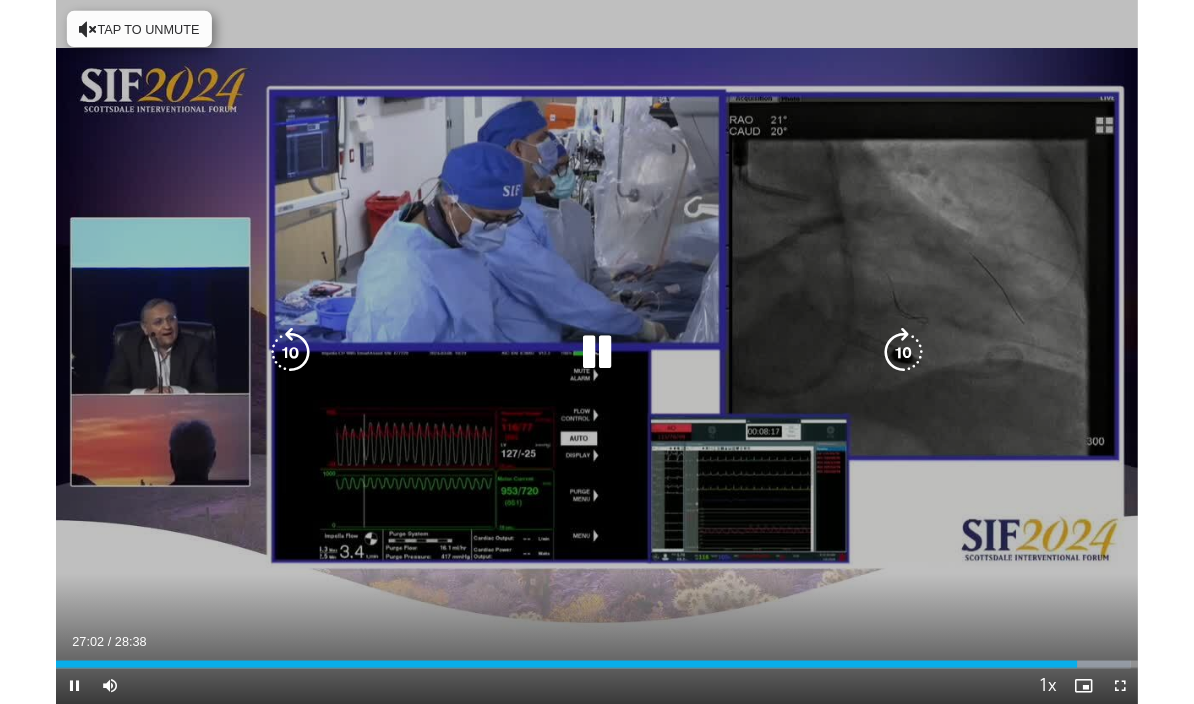 scroll, scrollTop: 0, scrollLeft: 0, axis: both 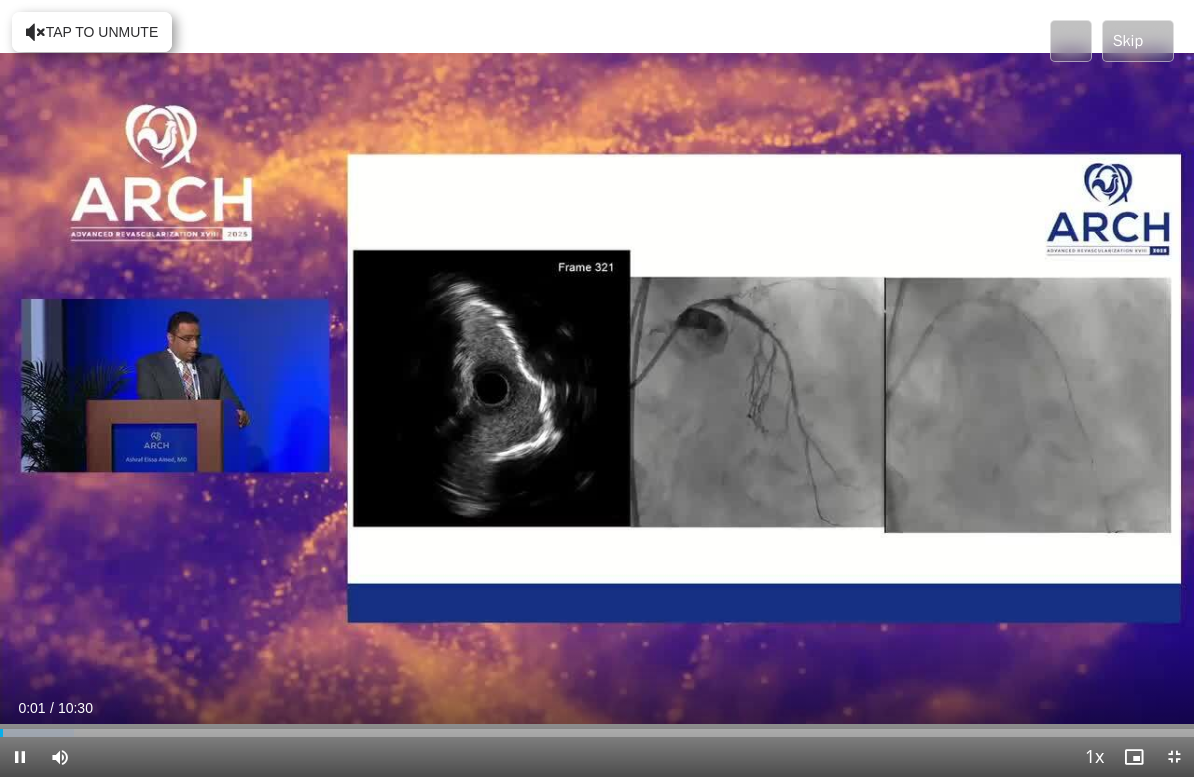 click at bounding box center [37, 733] 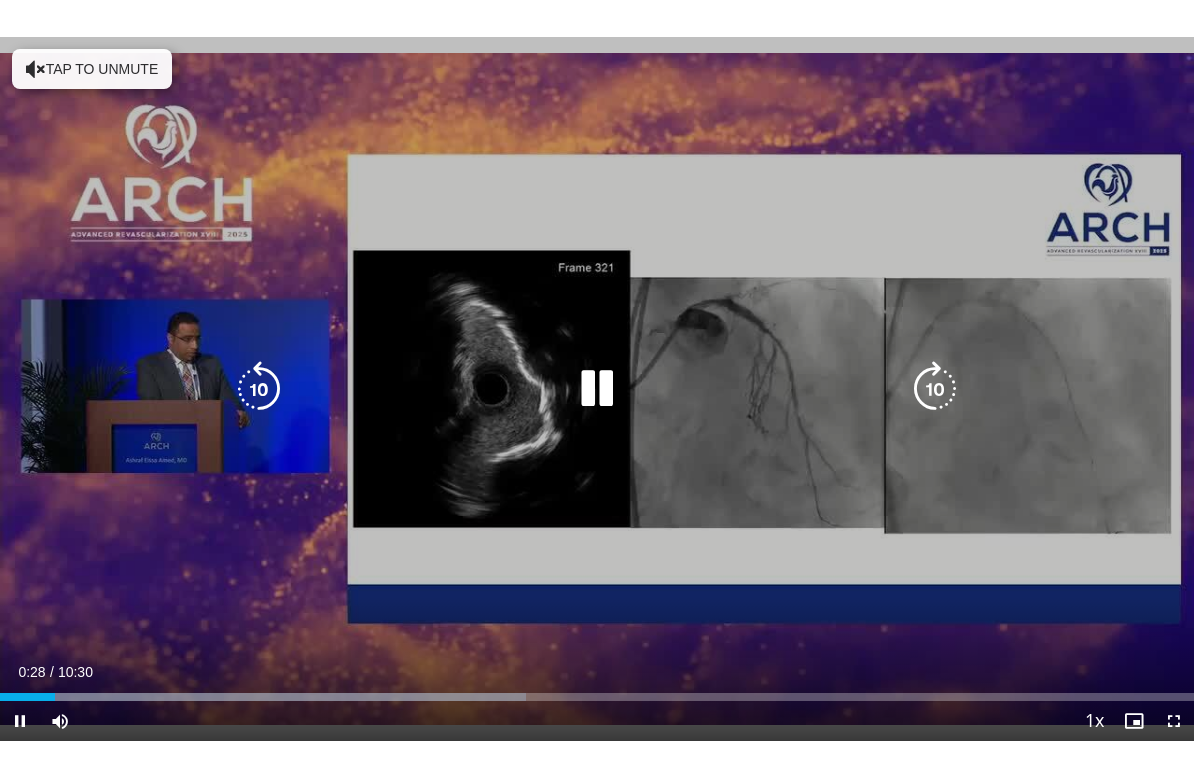 scroll, scrollTop: 24, scrollLeft: 0, axis: vertical 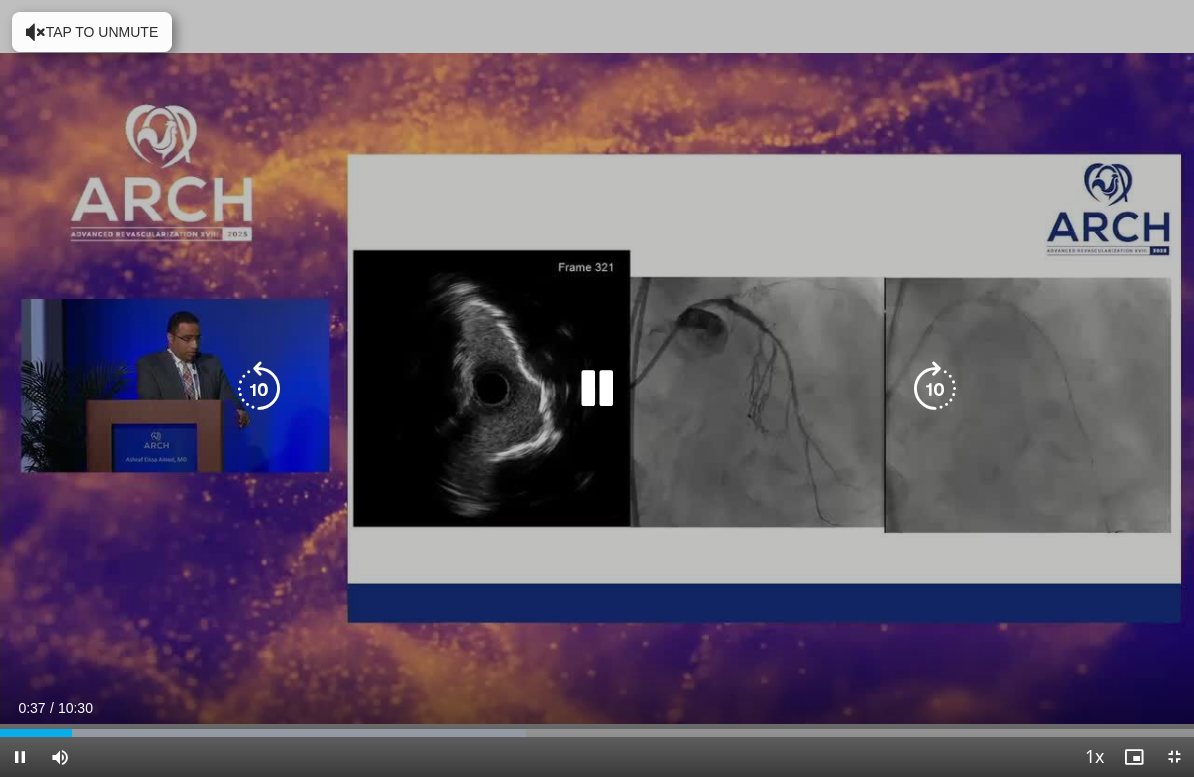 click on "10 seconds
Tap to unmute" at bounding box center [597, 388] 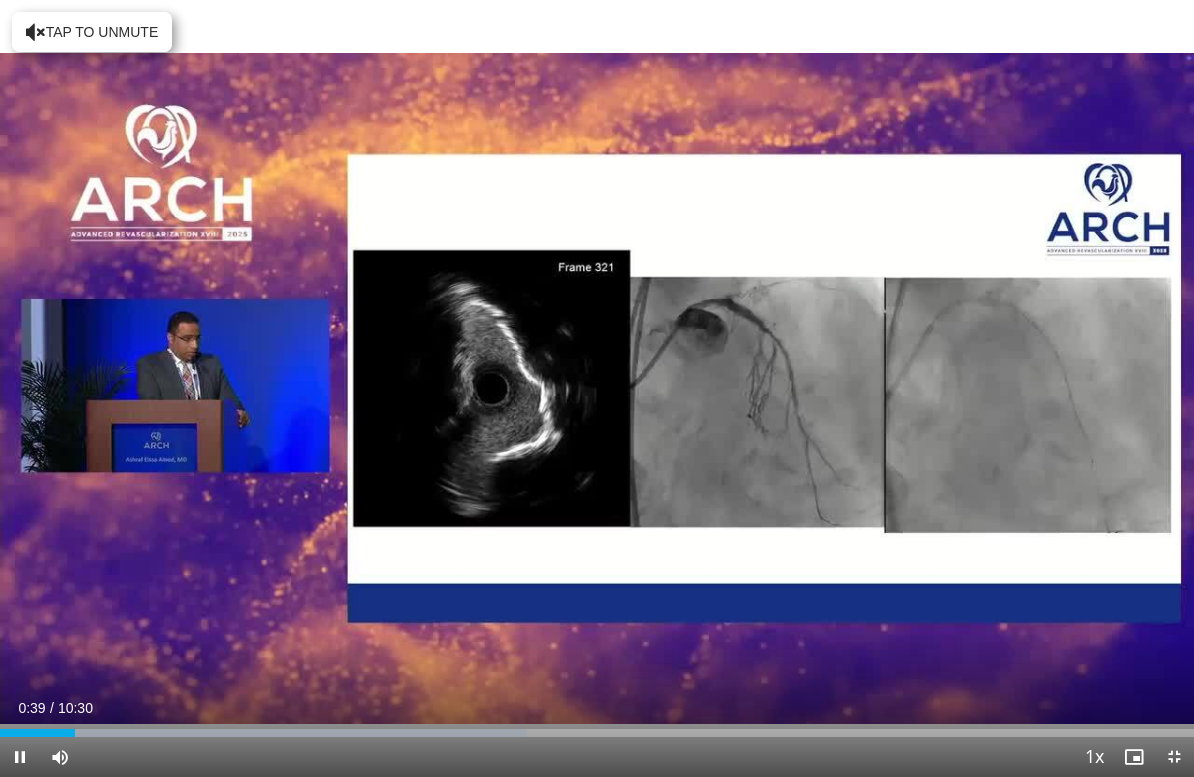 click at bounding box center [935, 389] 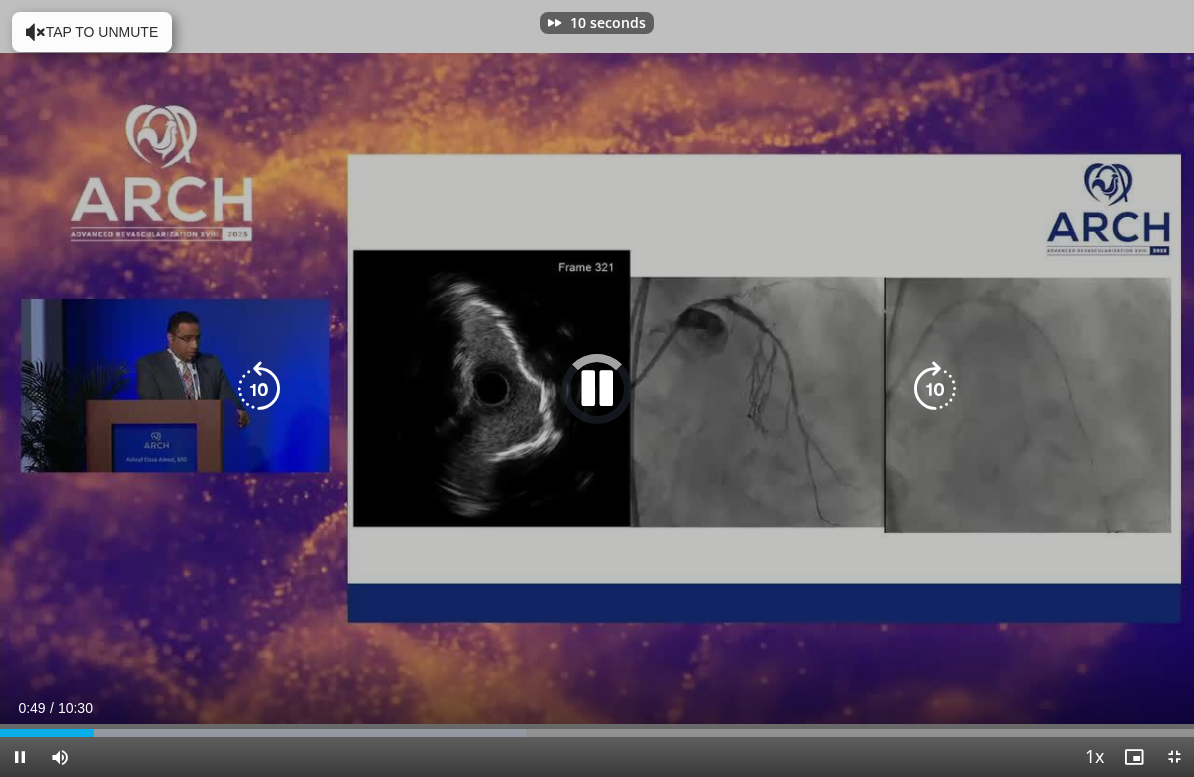 click at bounding box center (935, 389) 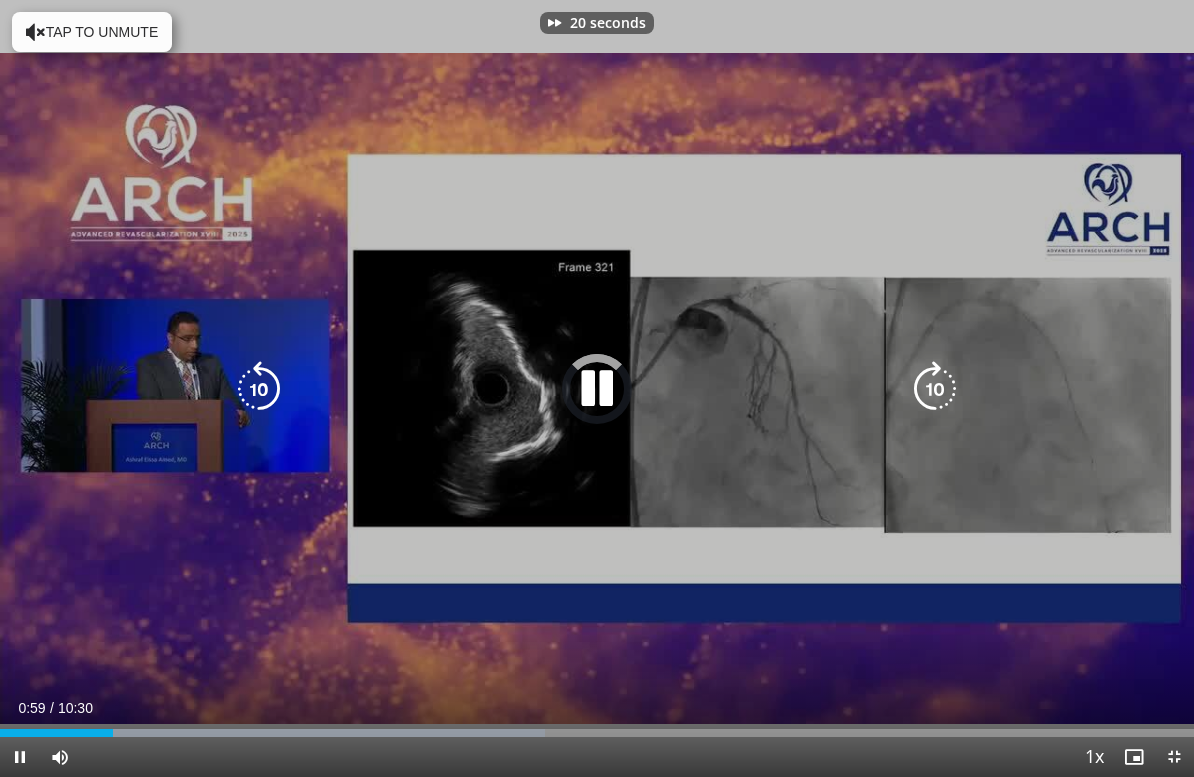 click at bounding box center (935, 389) 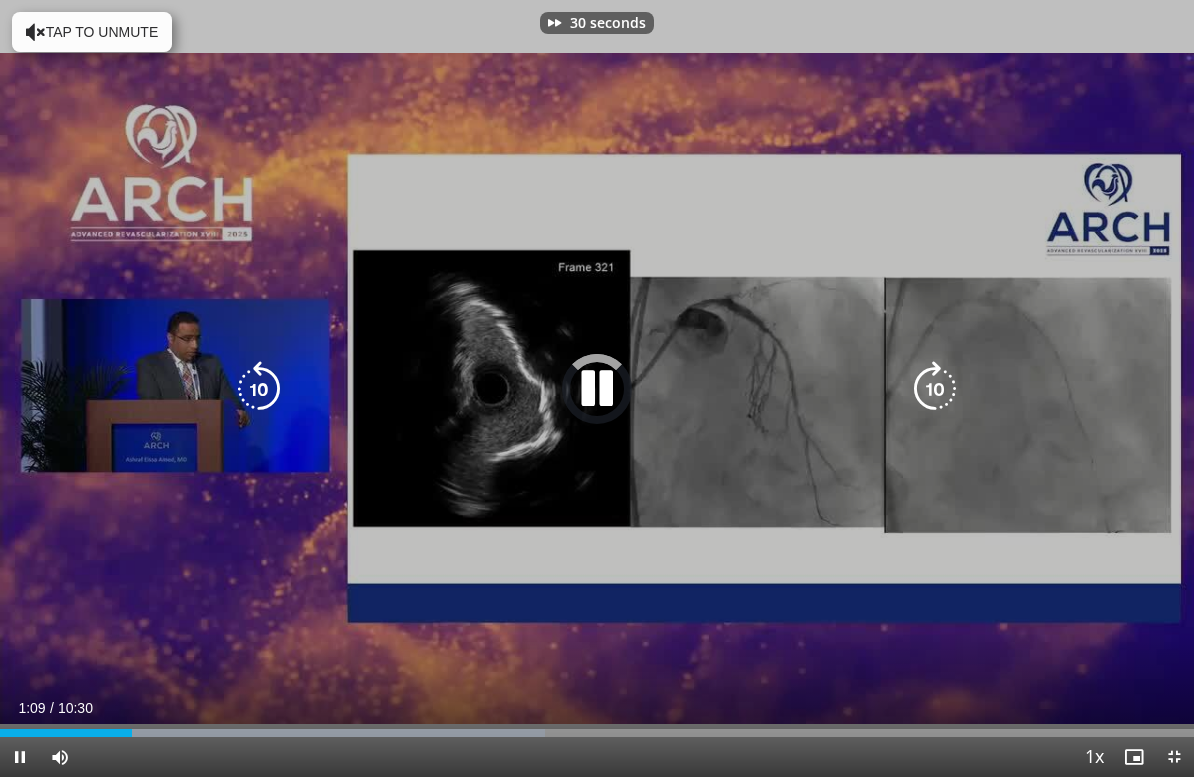 click at bounding box center [935, 389] 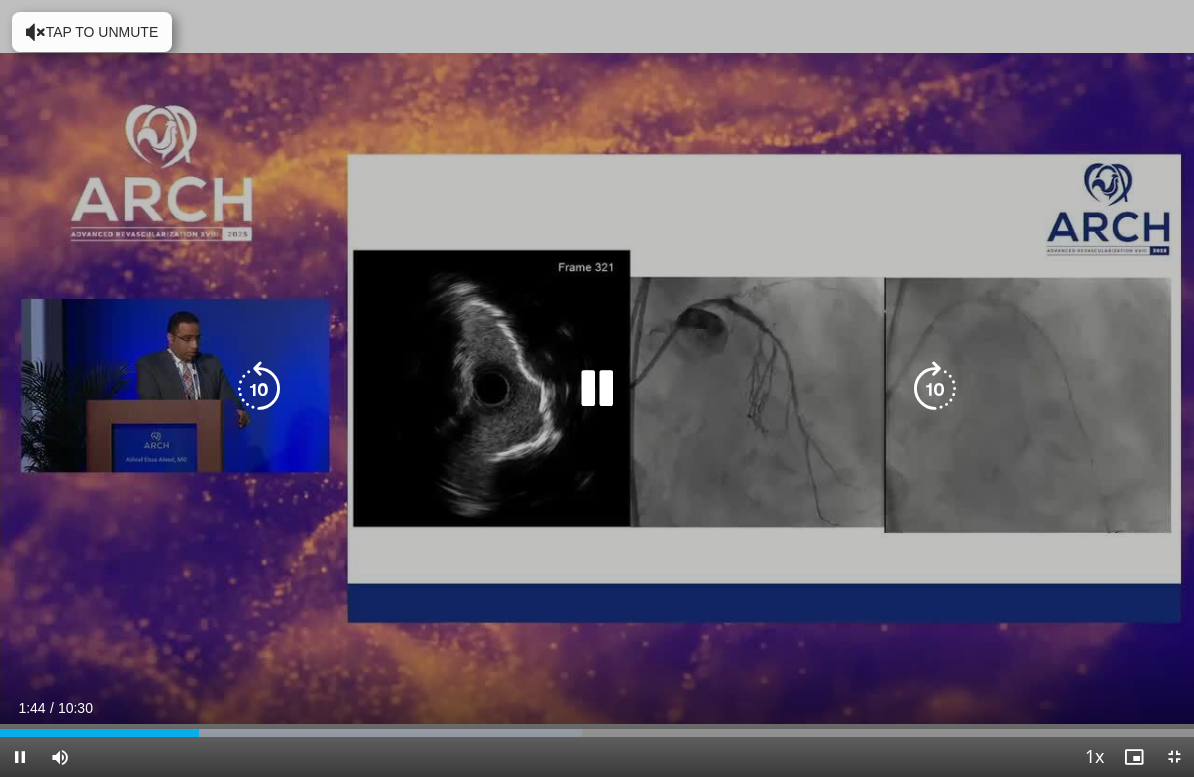 click at bounding box center (935, 389) 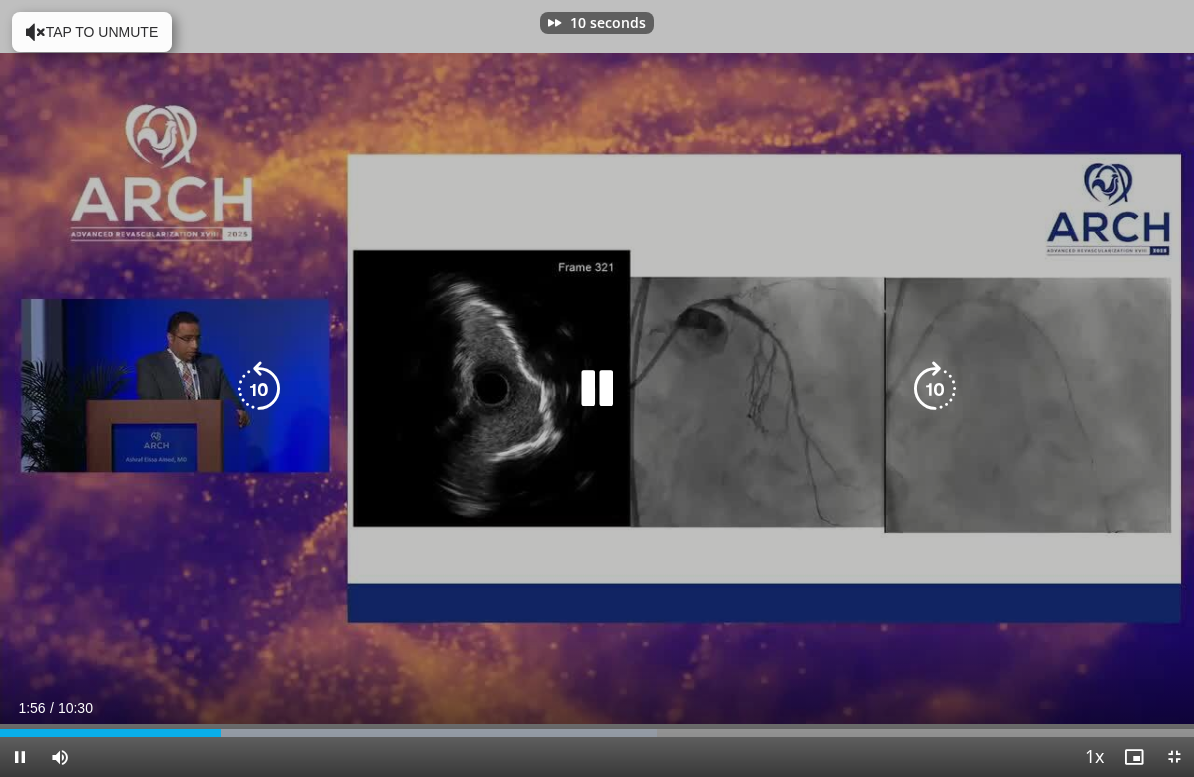 click on "10 seconds
Tap to unmute" at bounding box center (597, 388) 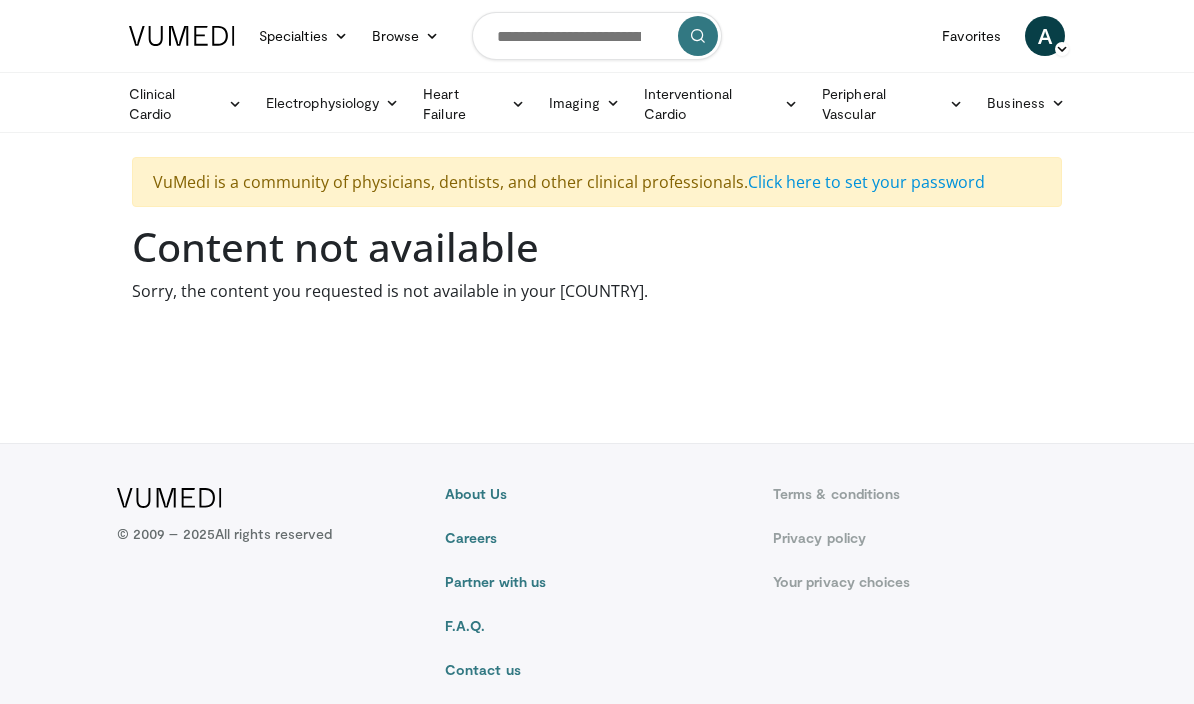 scroll, scrollTop: 0, scrollLeft: 0, axis: both 